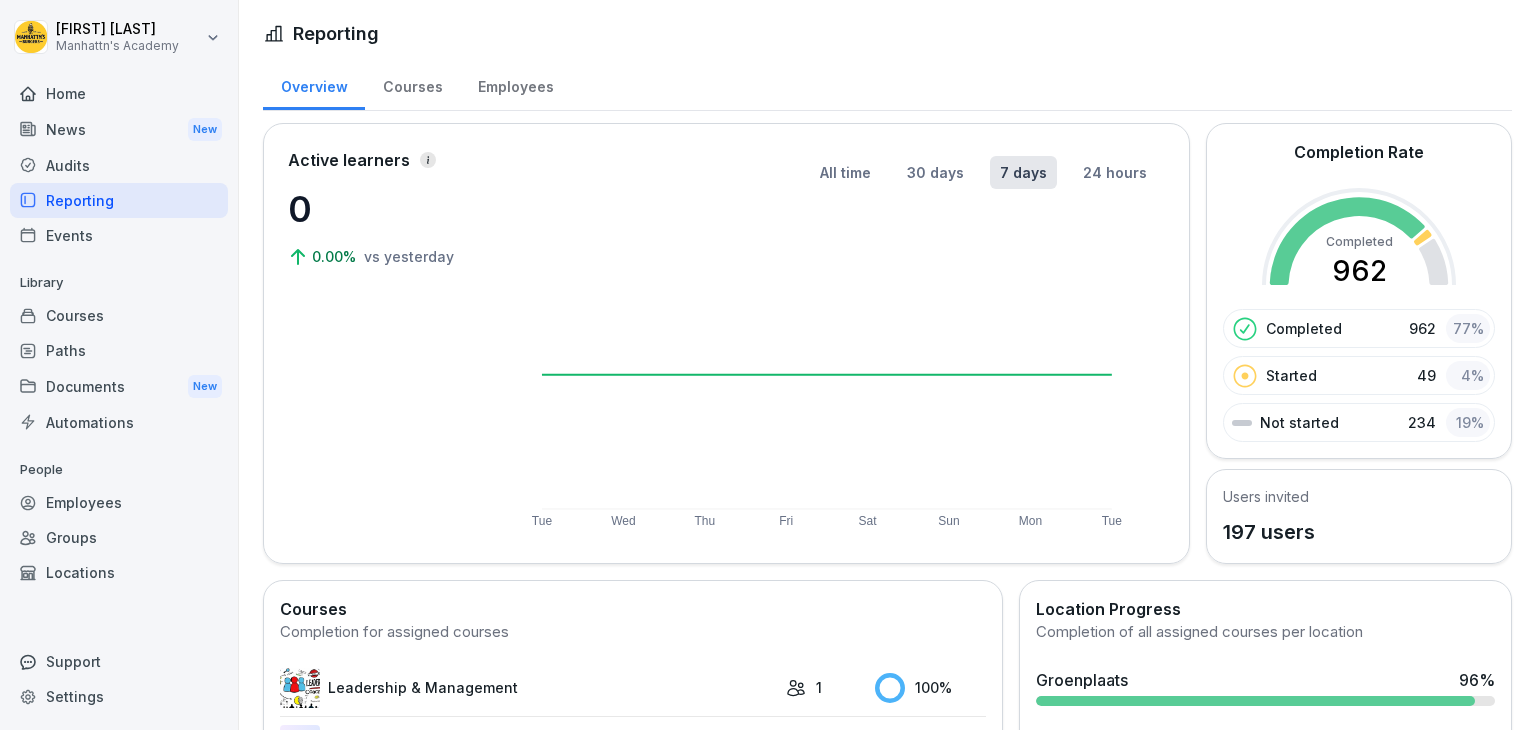 scroll, scrollTop: 0, scrollLeft: 0, axis: both 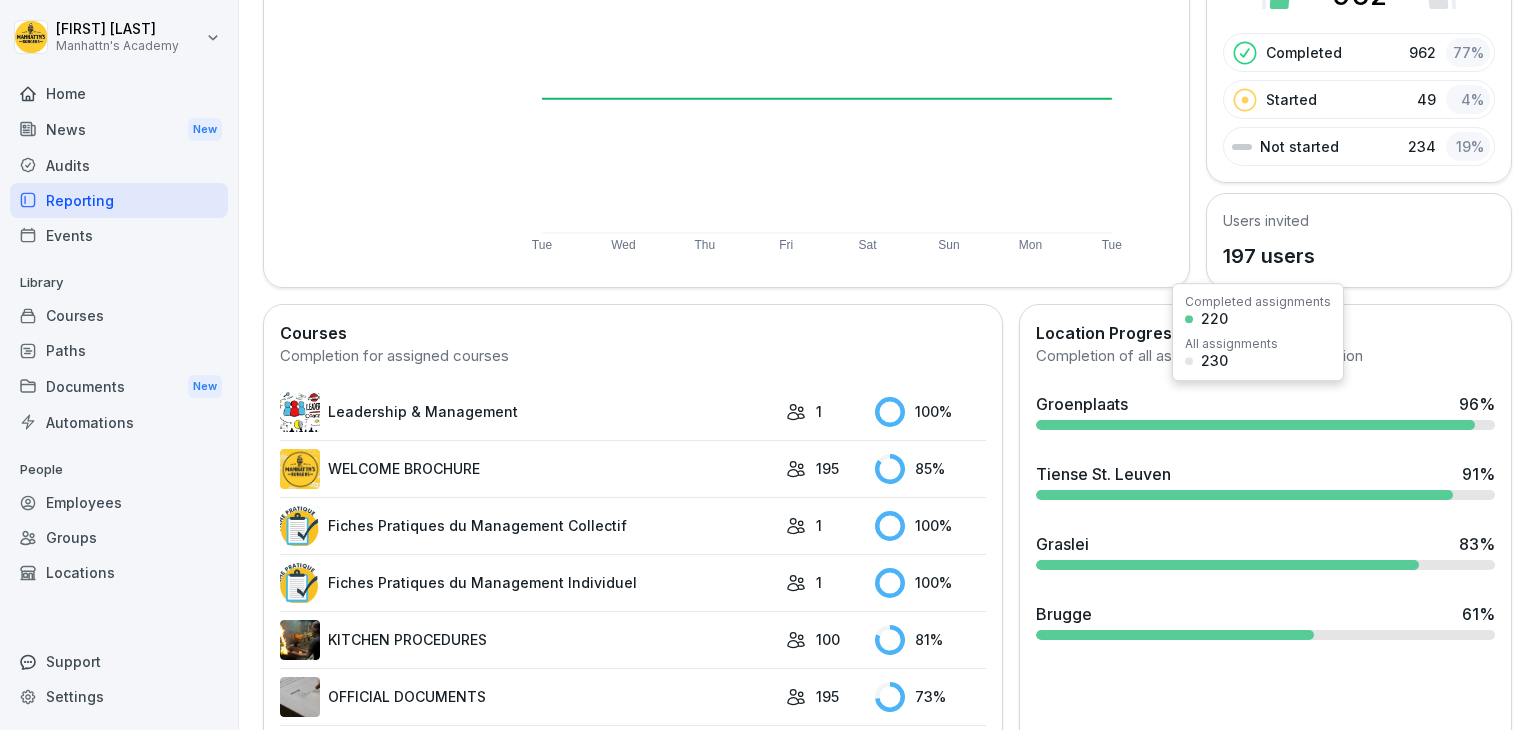 click on "Groenplaats" at bounding box center [1082, 404] 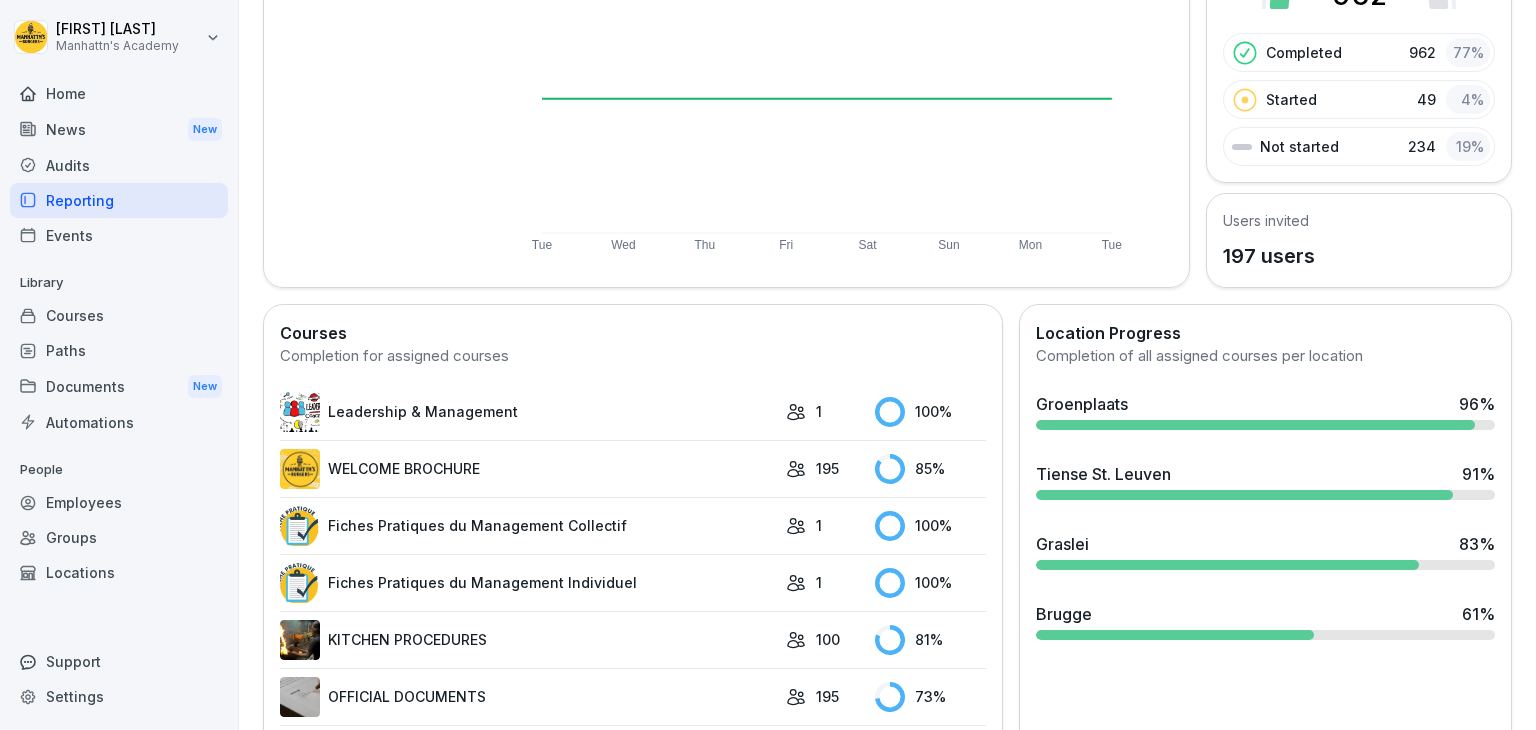 scroll, scrollTop: 0, scrollLeft: 0, axis: both 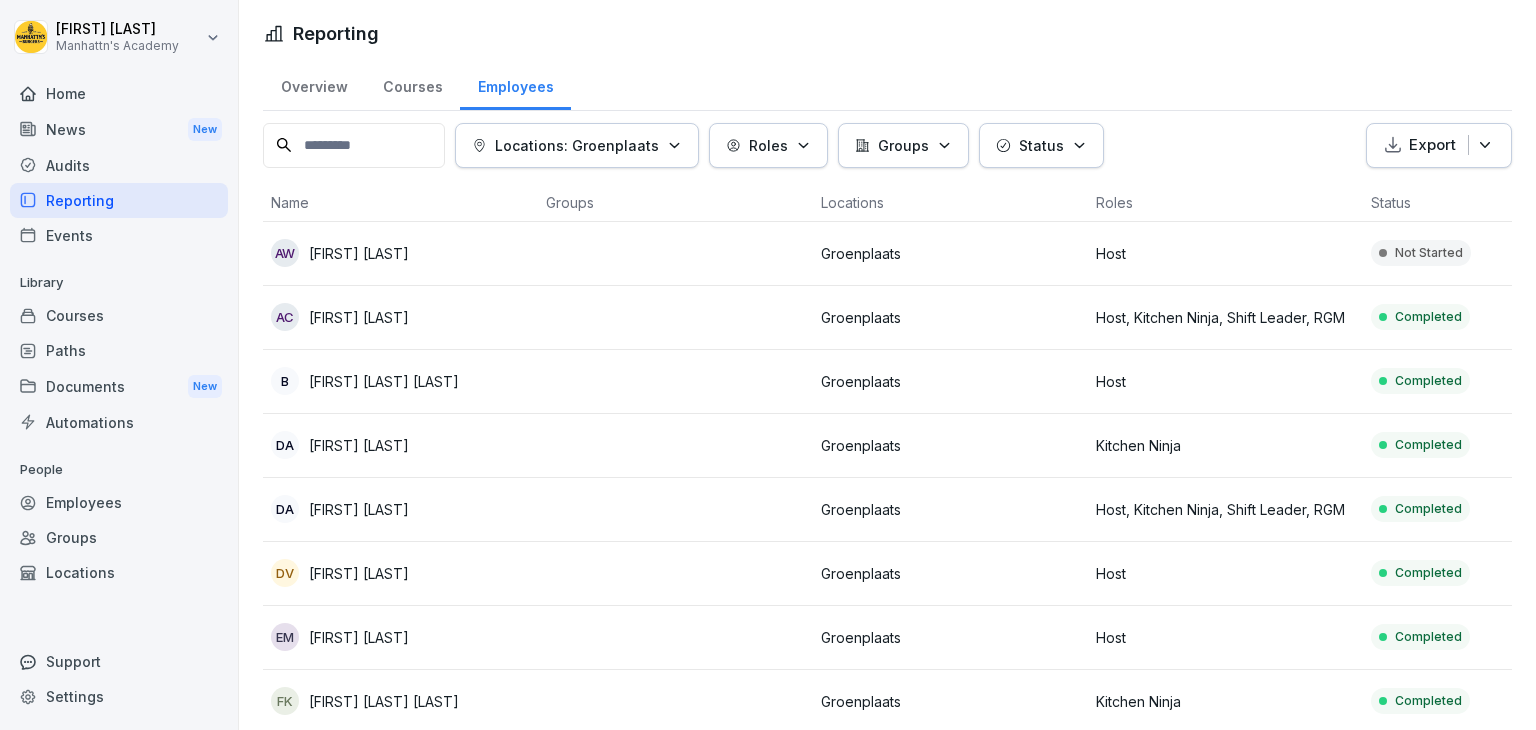 click on "[FIRST] [LAST]" at bounding box center [359, 253] 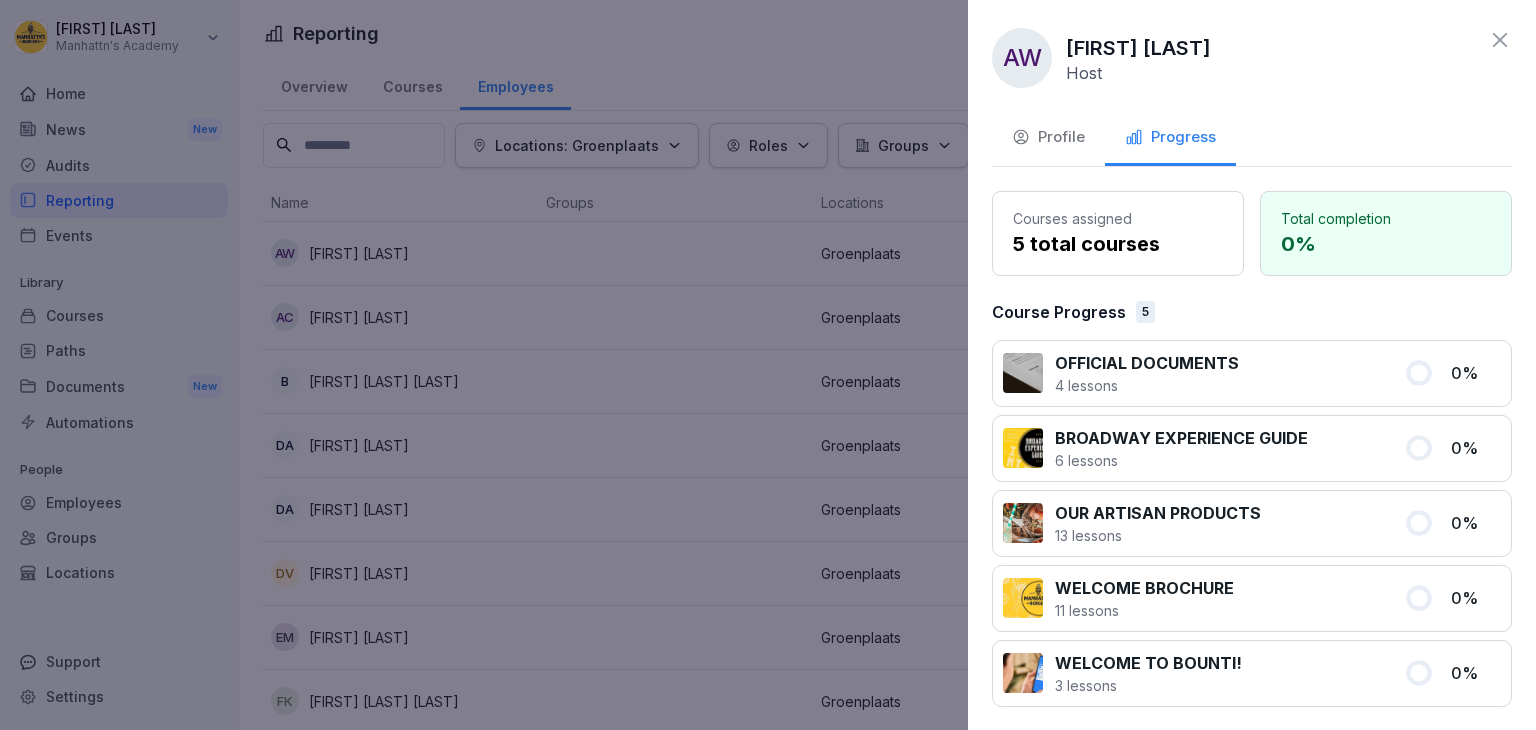 click on "Profile" at bounding box center [1048, 139] 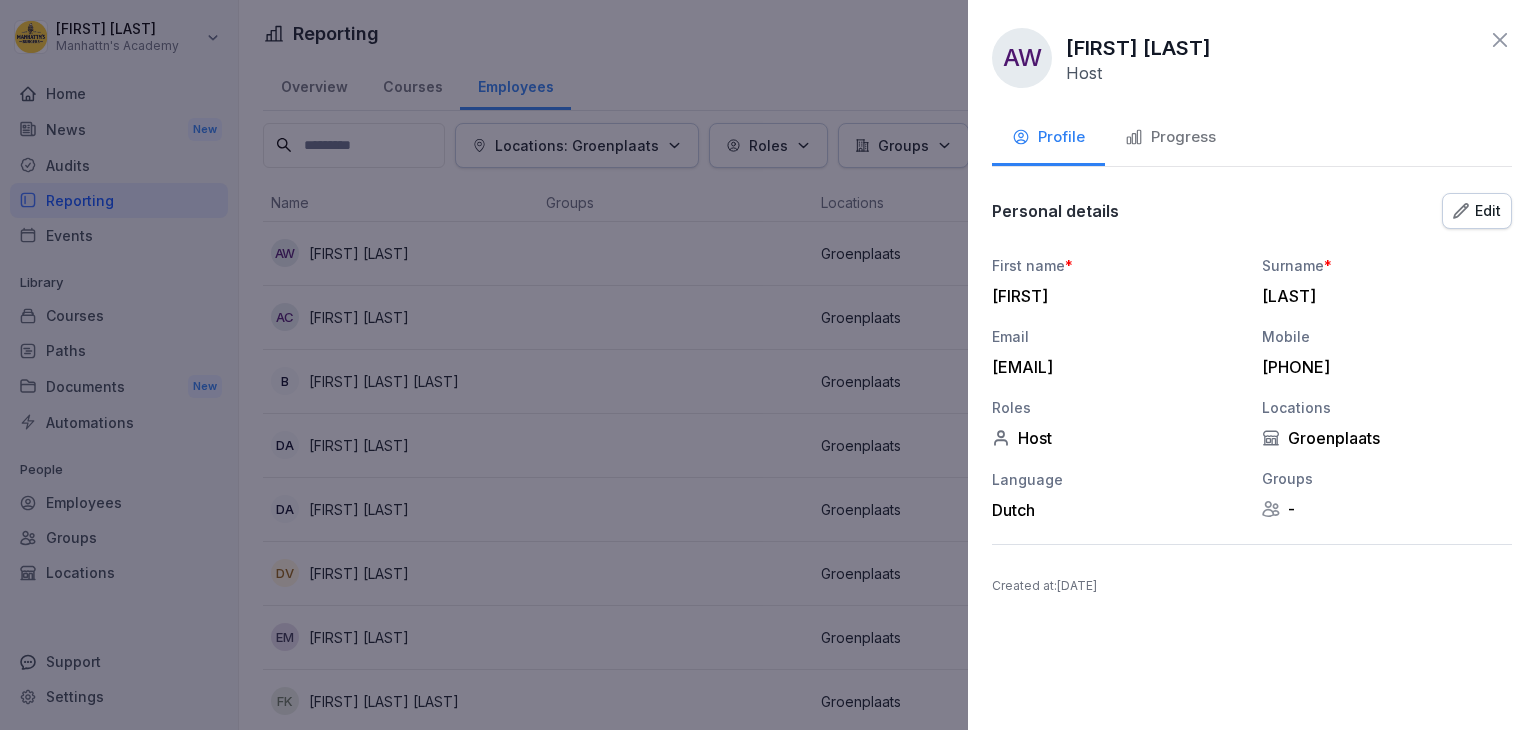 click on "Progress" at bounding box center (1170, 137) 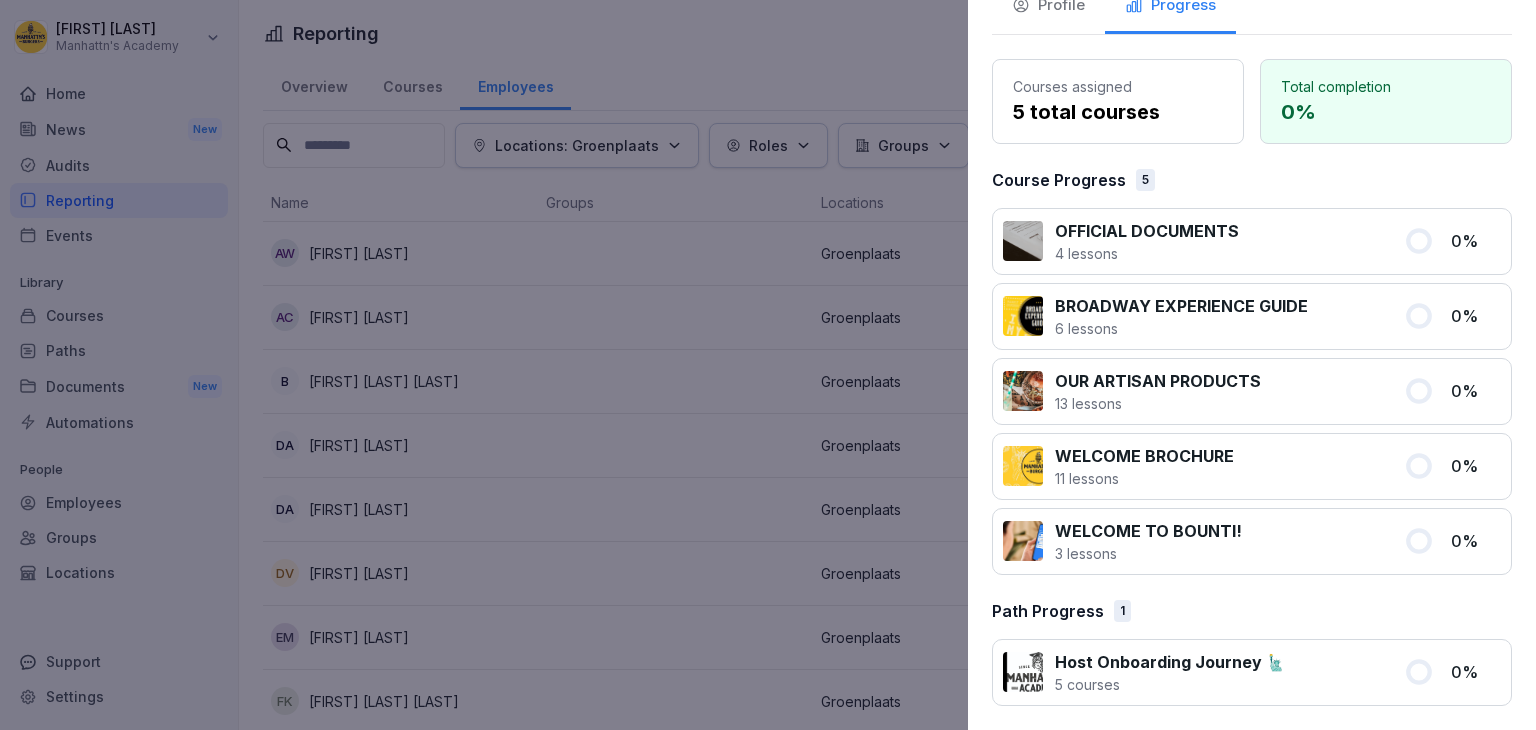 scroll, scrollTop: 0, scrollLeft: 0, axis: both 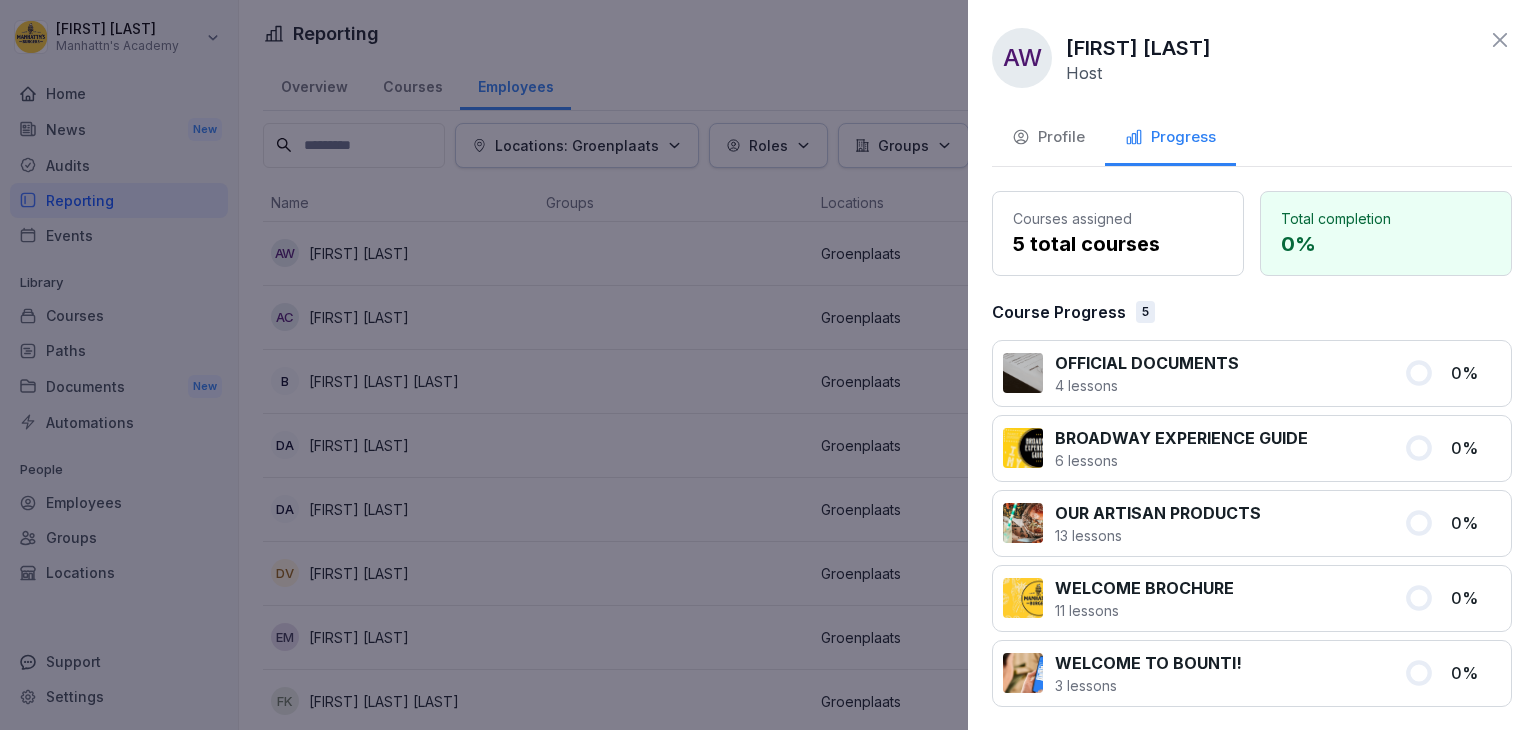 click at bounding box center [768, 365] 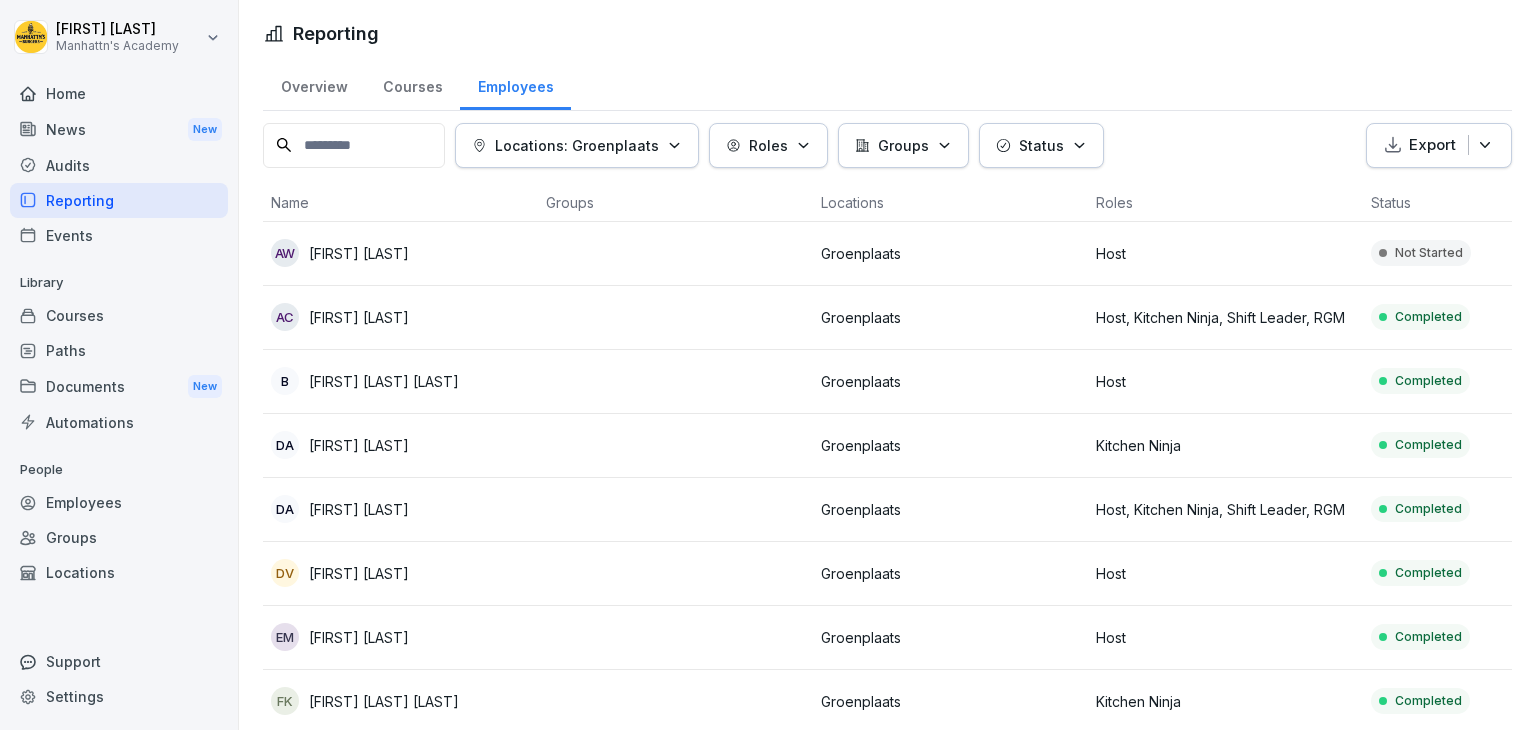 click on "[FIRST] [LAST]" at bounding box center [359, 317] 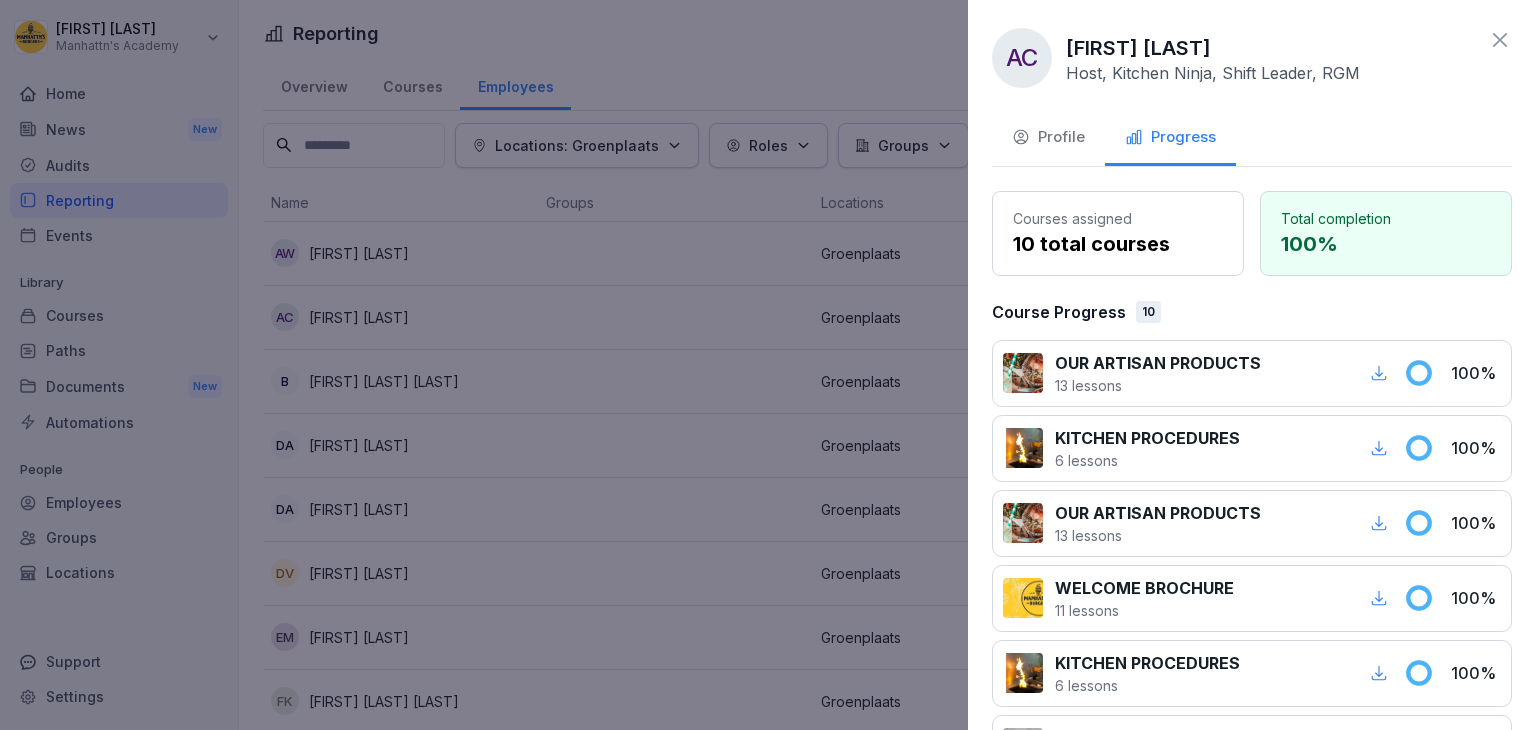 click on "Profile" at bounding box center [1048, 137] 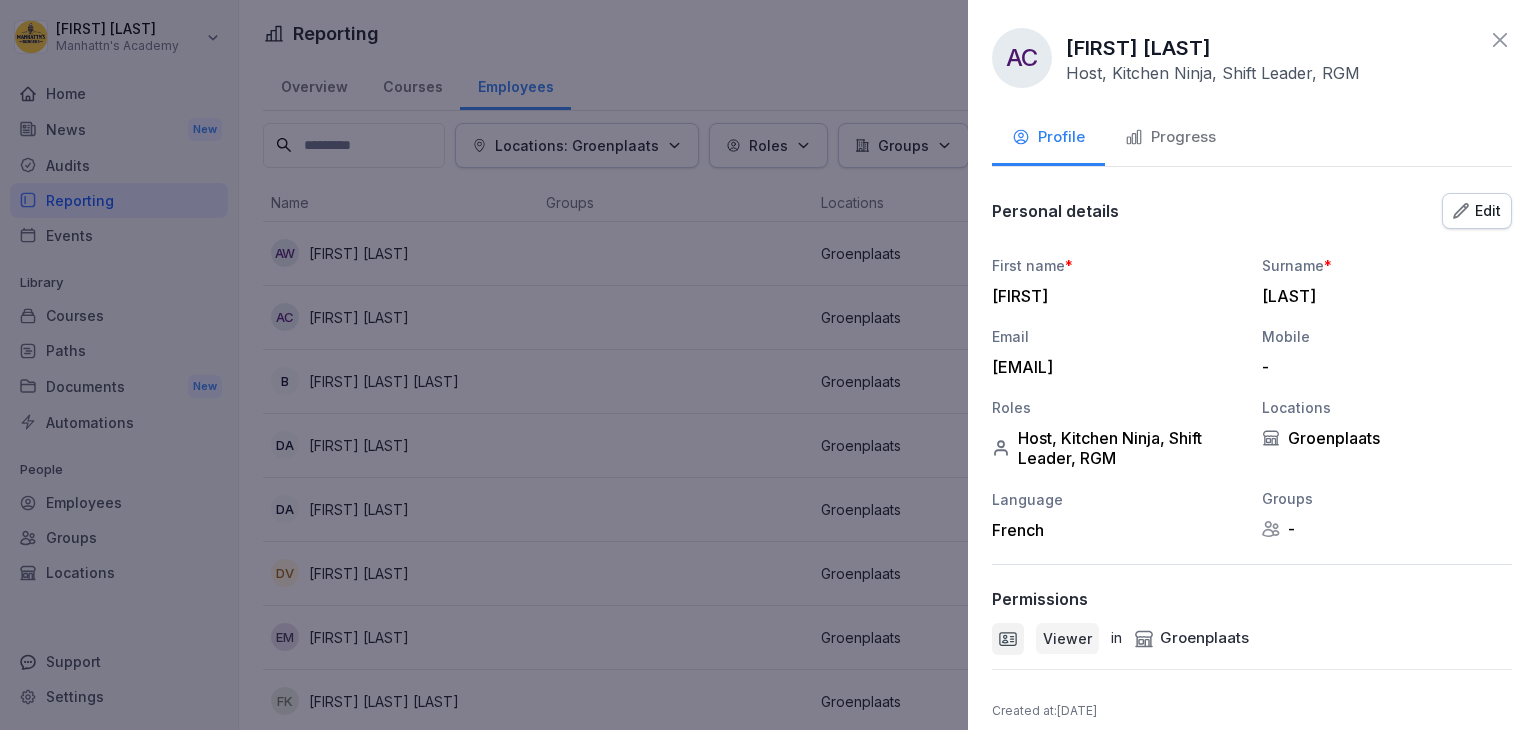 scroll, scrollTop: 16, scrollLeft: 0, axis: vertical 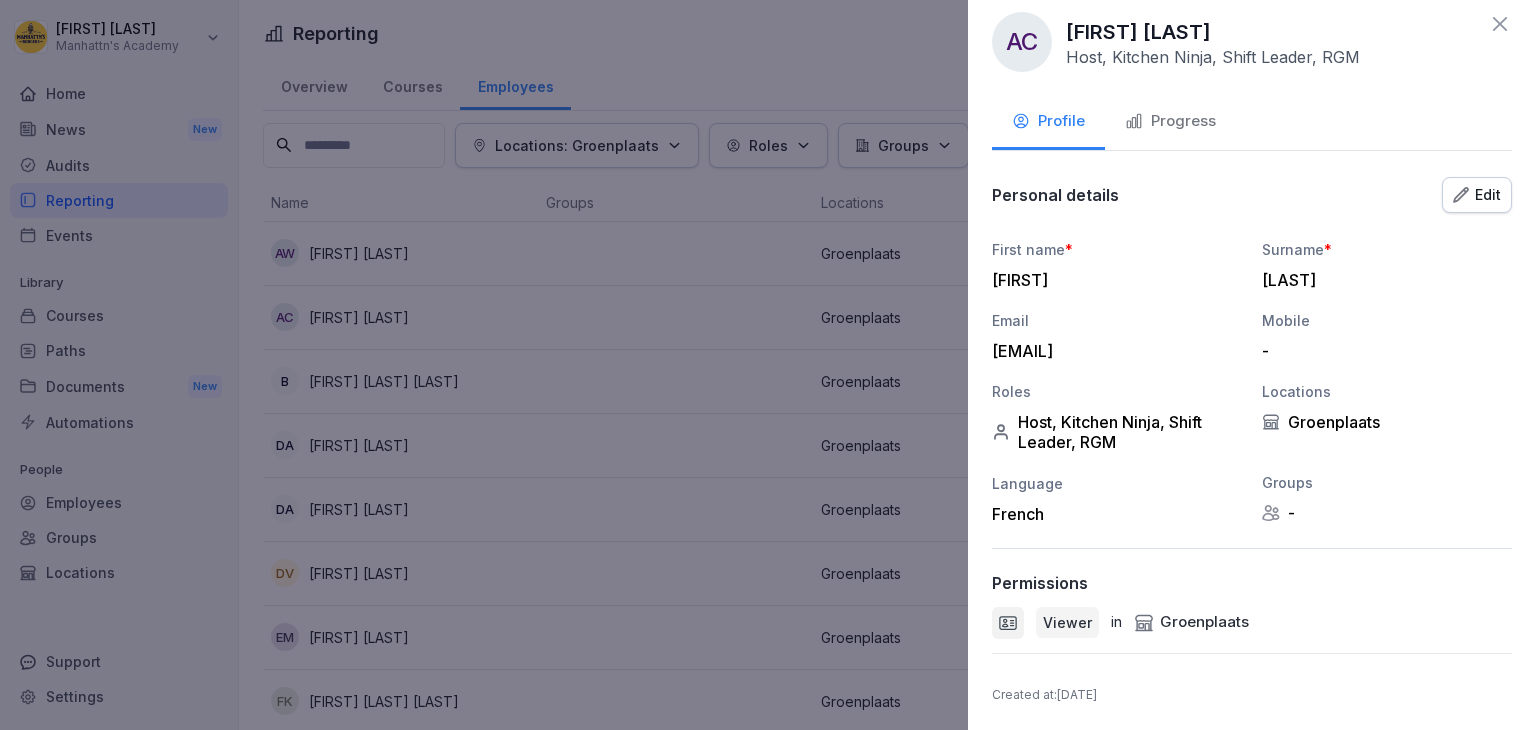 click at bounding box center [768, 365] 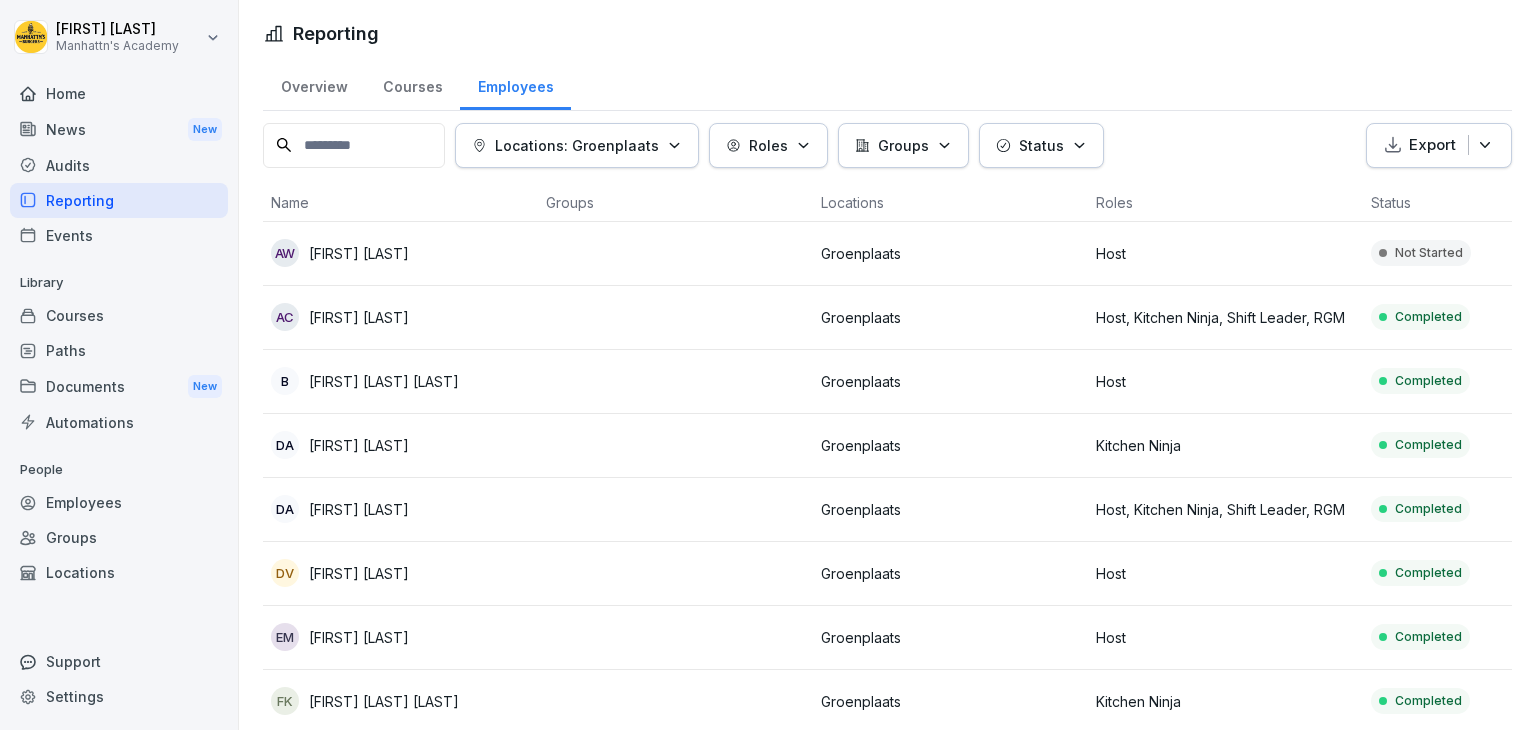 click on "[FIRST] [LAST]" at bounding box center [359, 445] 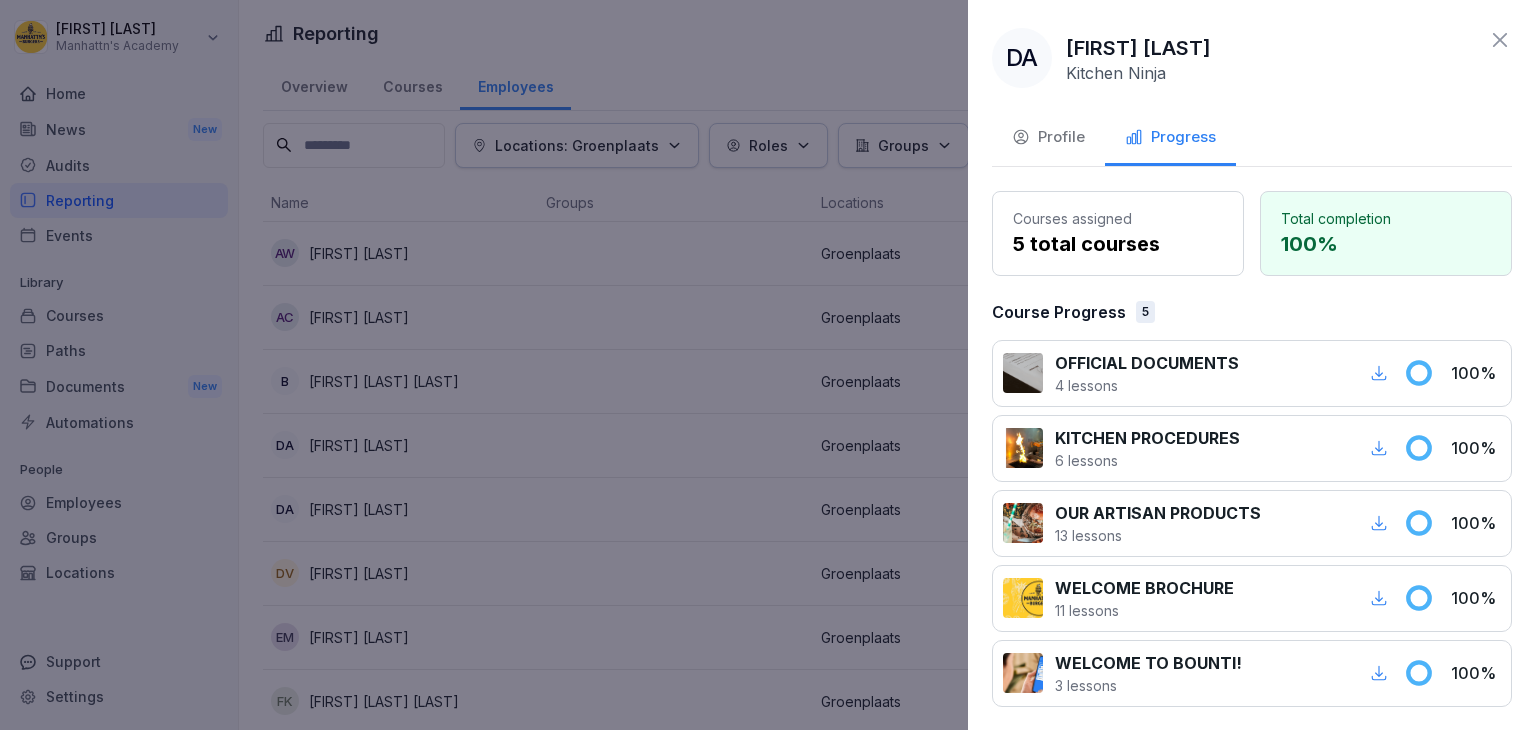 click on "Profile" at bounding box center (1048, 137) 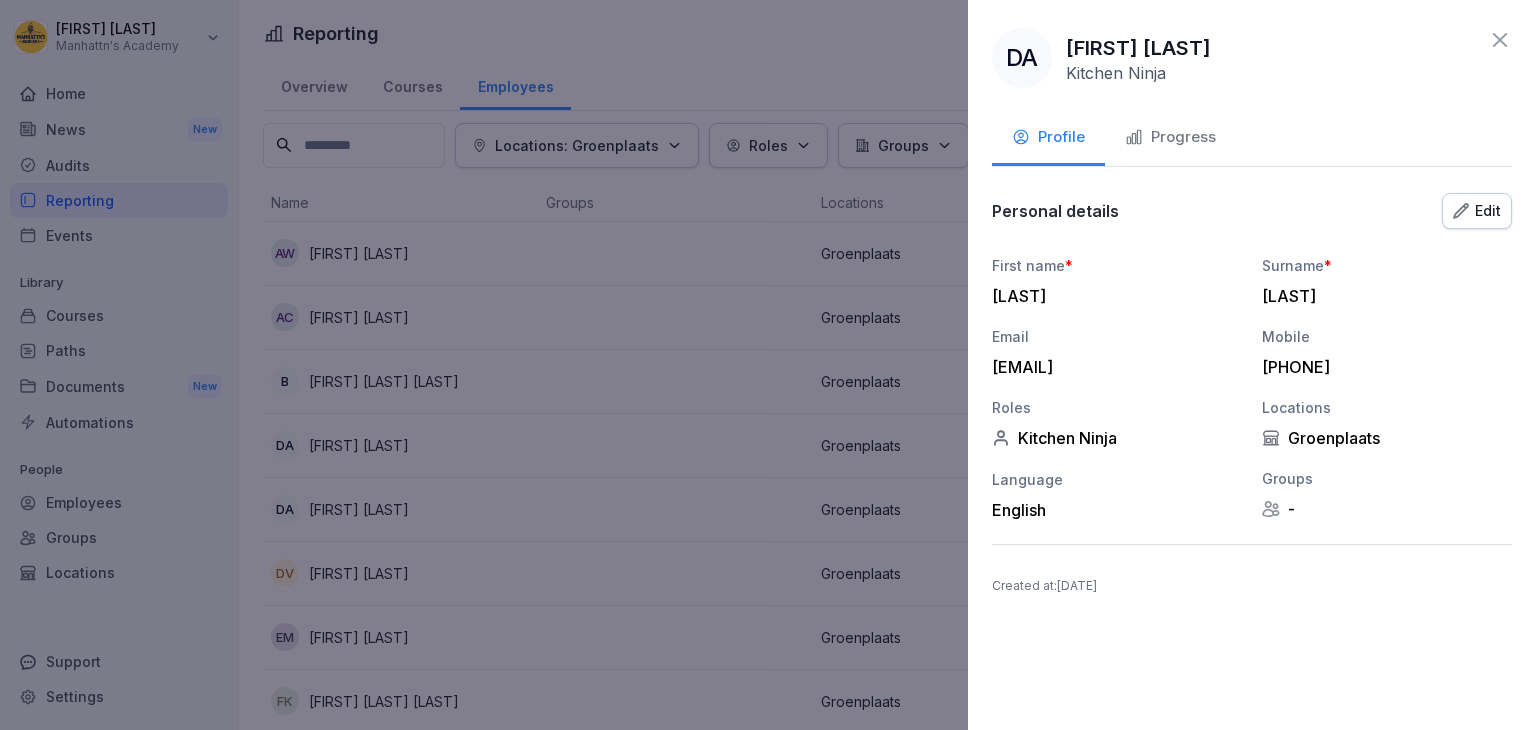 click at bounding box center [768, 365] 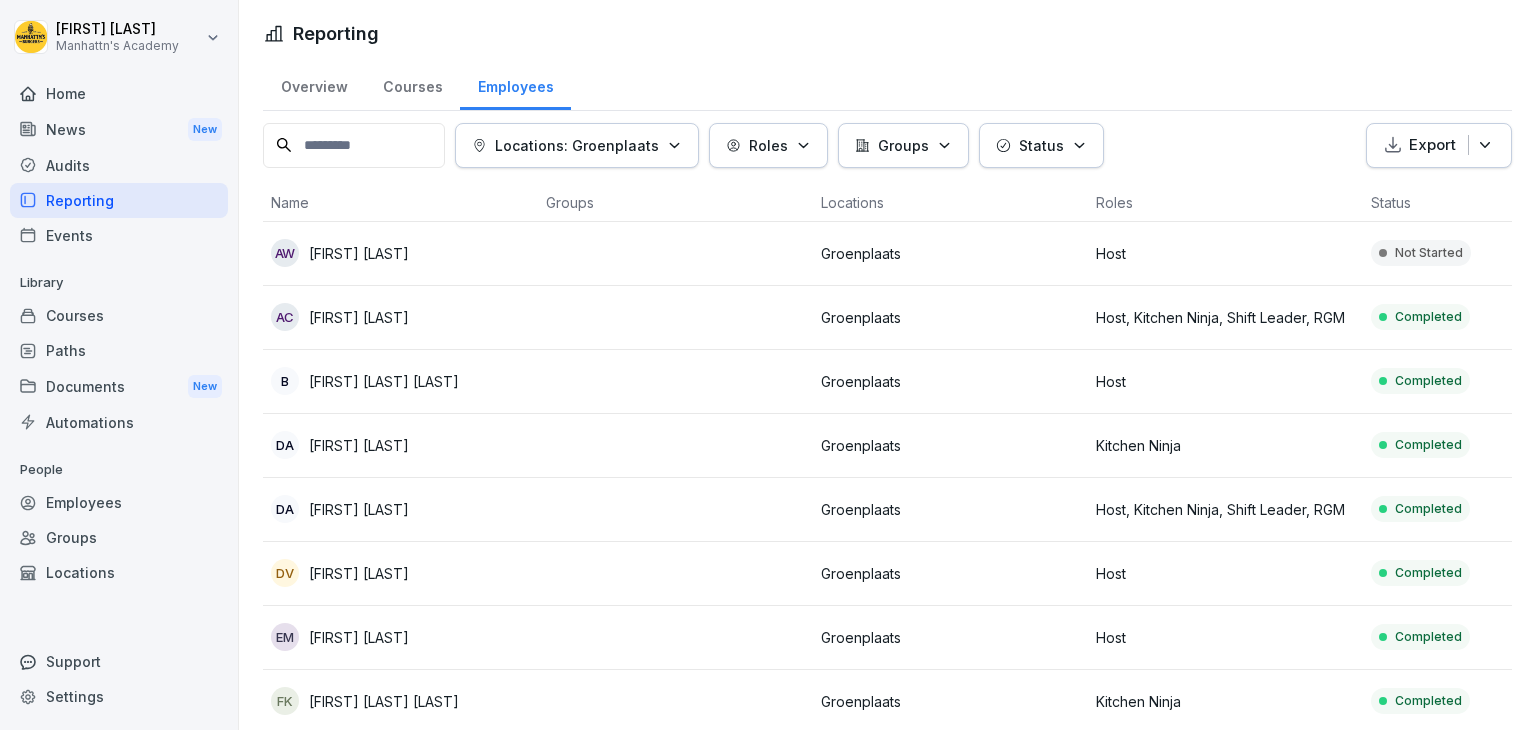 click on "[FIRST] [LAST]" at bounding box center [359, 637] 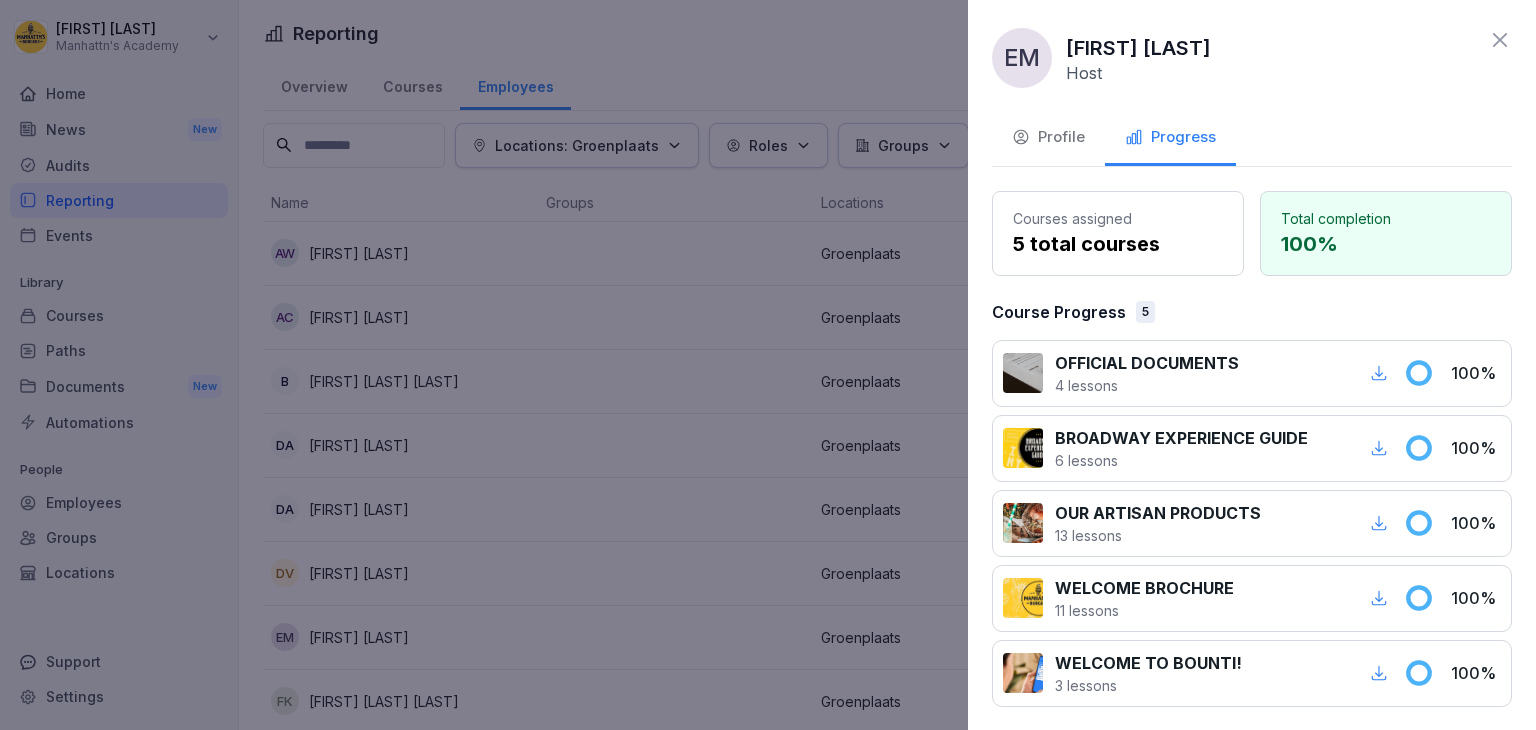 click 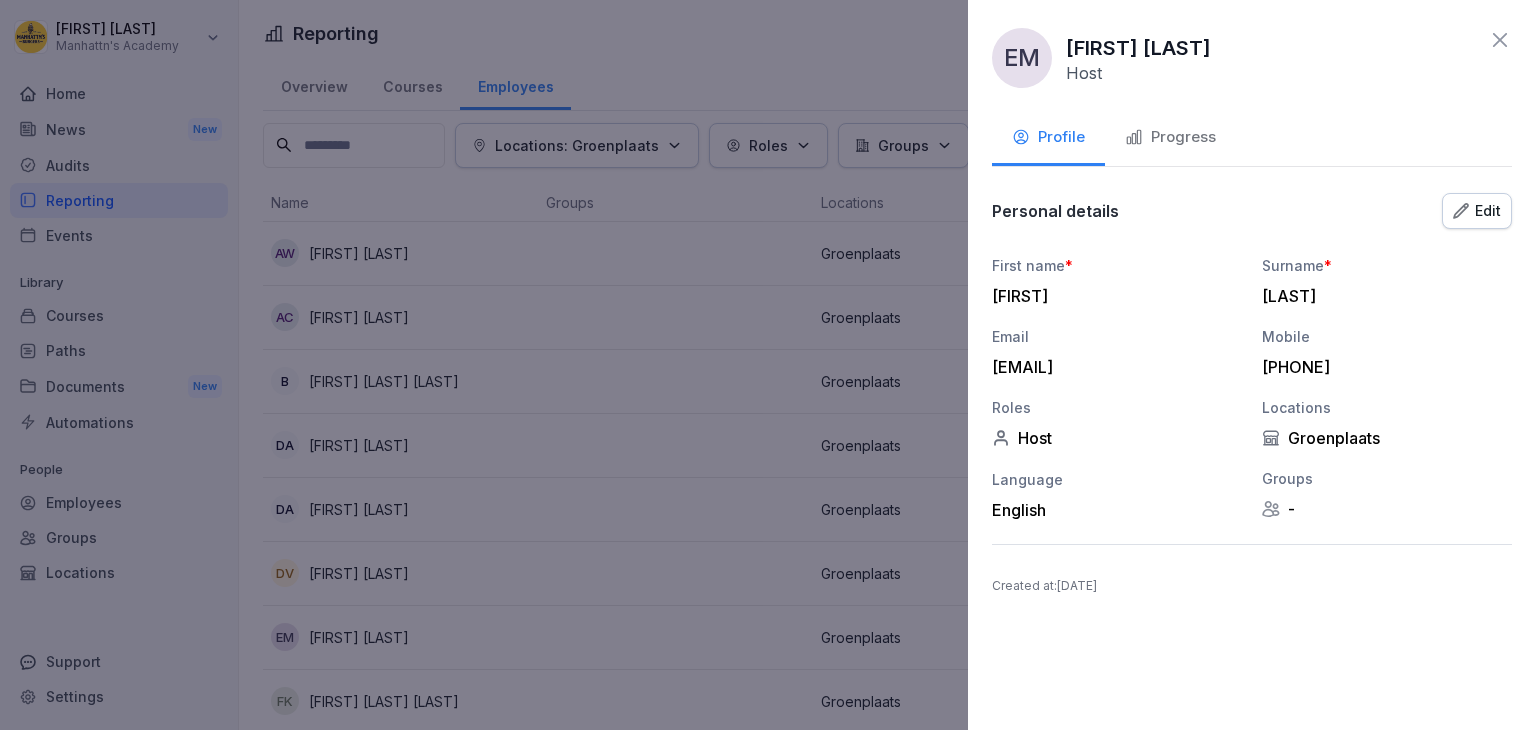 click at bounding box center (768, 365) 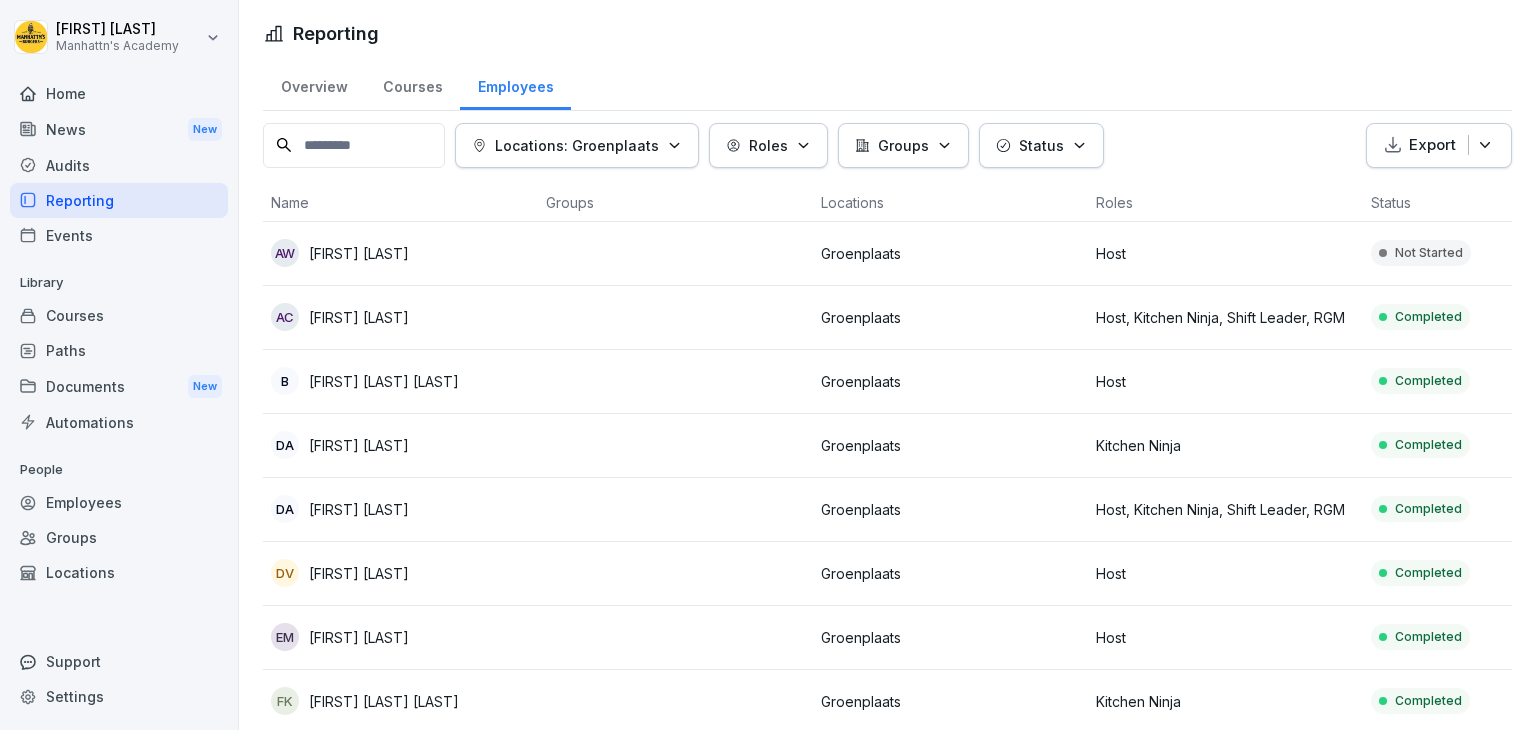 click on "Employees" at bounding box center (119, 502) 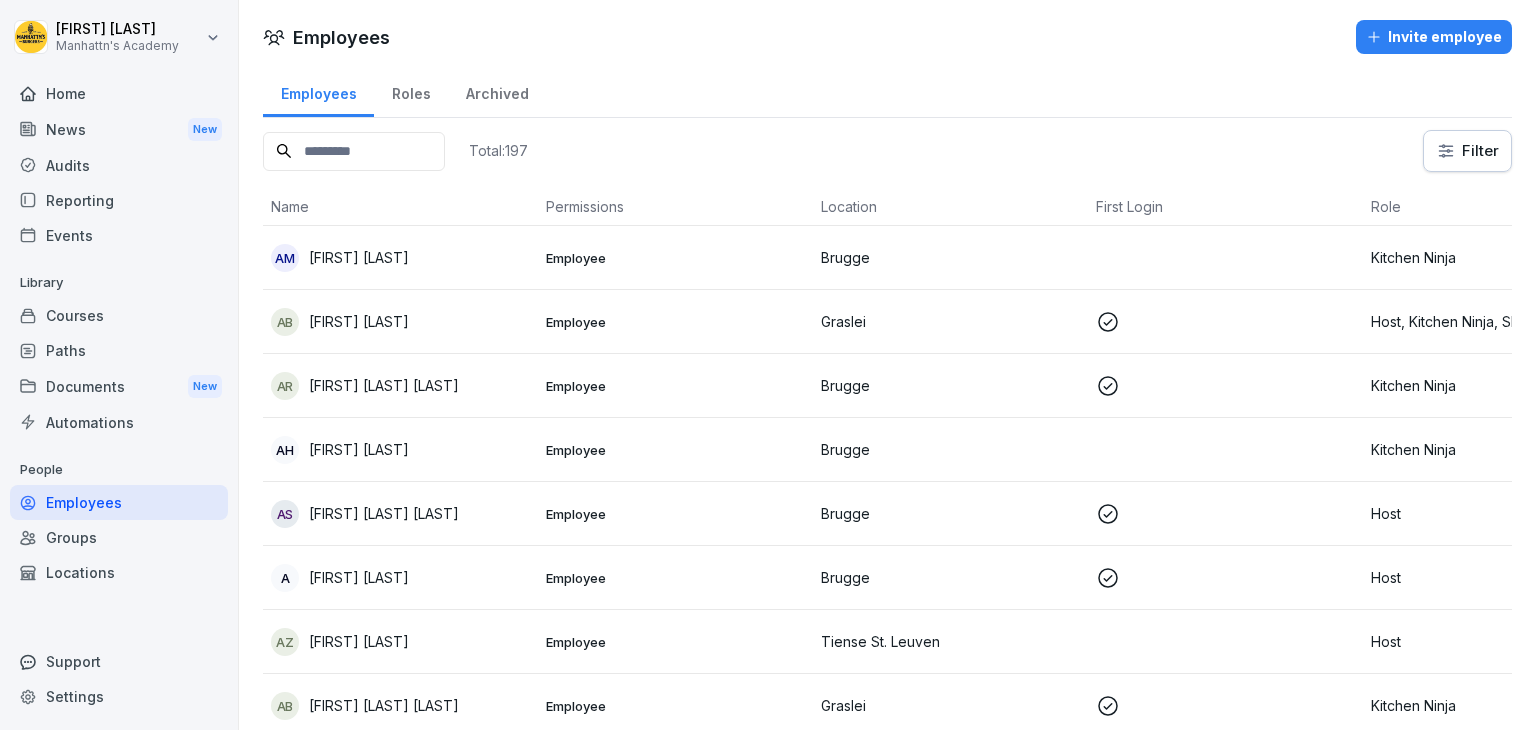 click on "Employees Invite employee Employees Roles Archived Total: 197 Filter Name Permissions Location First Login Role AM [LAST] [LAST] Employee Brugge Kitchen Ninja AB [FIRST] [LAST] Employee Brugge Kitchen Ninja AH [FIRST] [LAST] Employee Brugge Kitchen Ninja AS [FIRST] [LAST] [LAST] Employee Brugge Host A [LAST] [LAST] Employee Brugge Host AZ [FIRST] [LAST] Employee Tiense St. Leuven Host AB [FIRST] [LAST] [LAST] Employee Graslei Kitchen Ninja AW [FIRST] [LAST] Employee Graslei Host AF [FIRST] [LAST] Employee Brugge Host AA [FIRST] [LAST] Employee Brugge Kitchen Ninja AT [FIRST] [LAST] Employee Tiense St. Leuven Kitchen Ninja AS [FIRST] [LAST] Employee Brugge Host AG [FIRST] [LAST] Employee Tiense St. Leuven Kitchen Ninja AC [FIRST] [LAST] Employee Brugge Host" at bounding box center [768, 365] 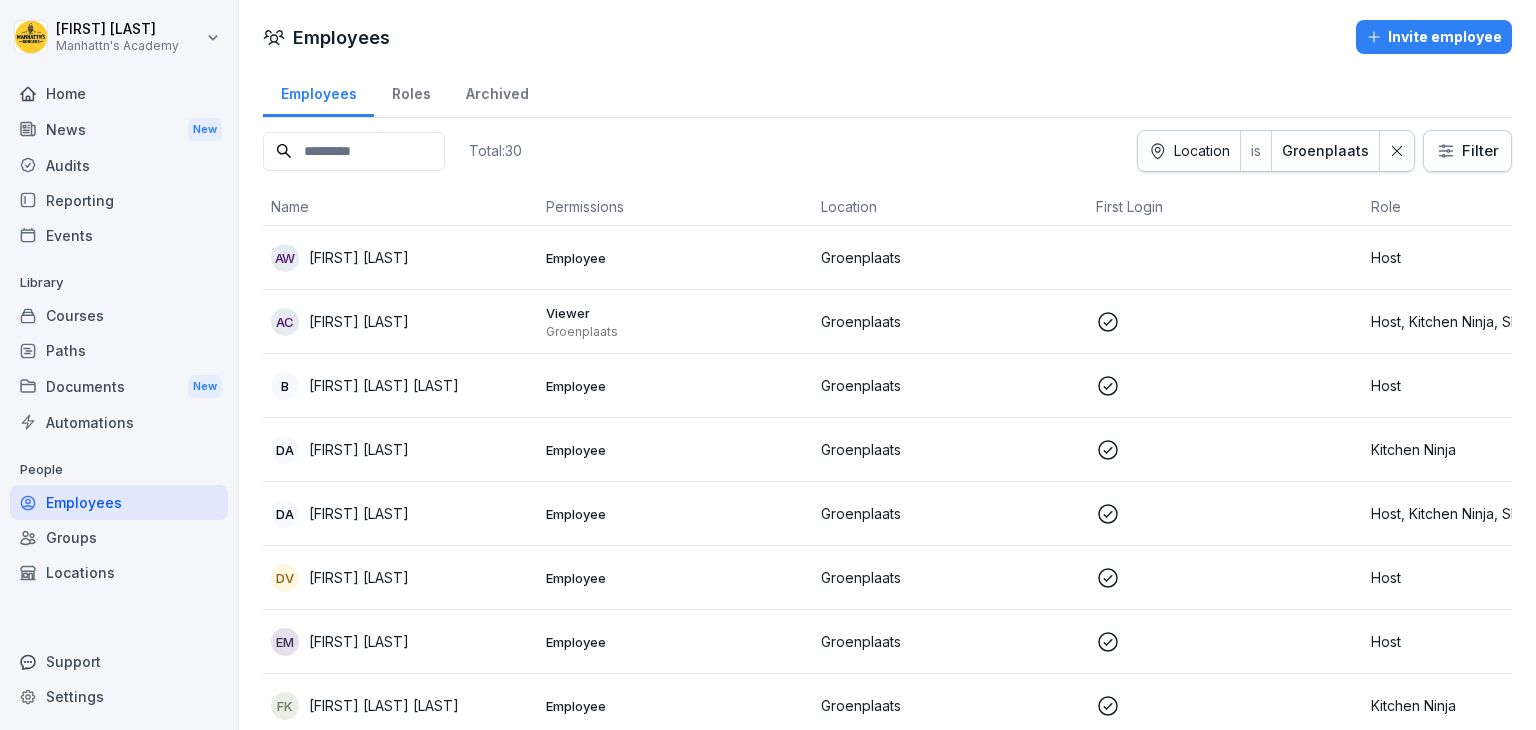 click on "[FIRST] [LAST]" at bounding box center [359, 257] 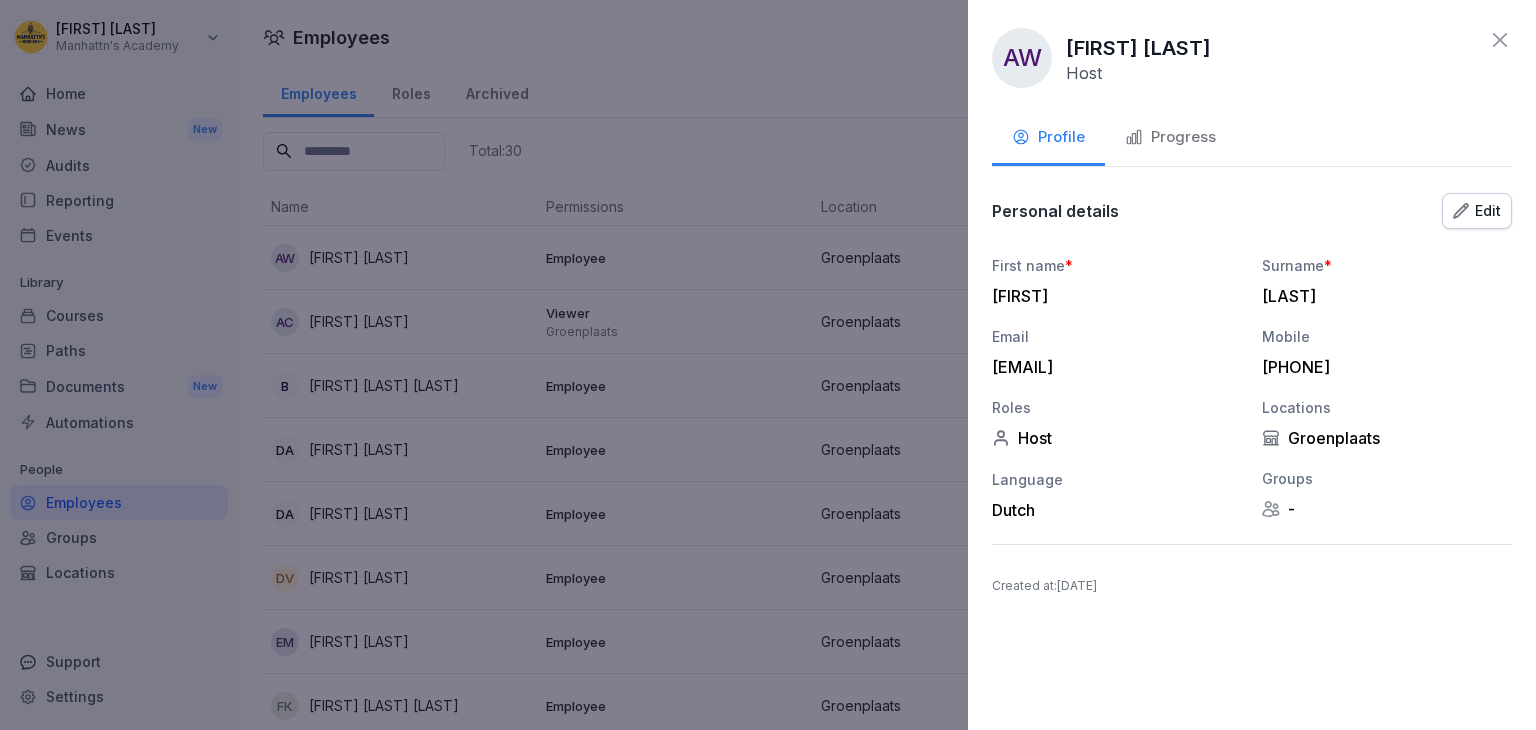 click on "Edit" at bounding box center (1477, 211) 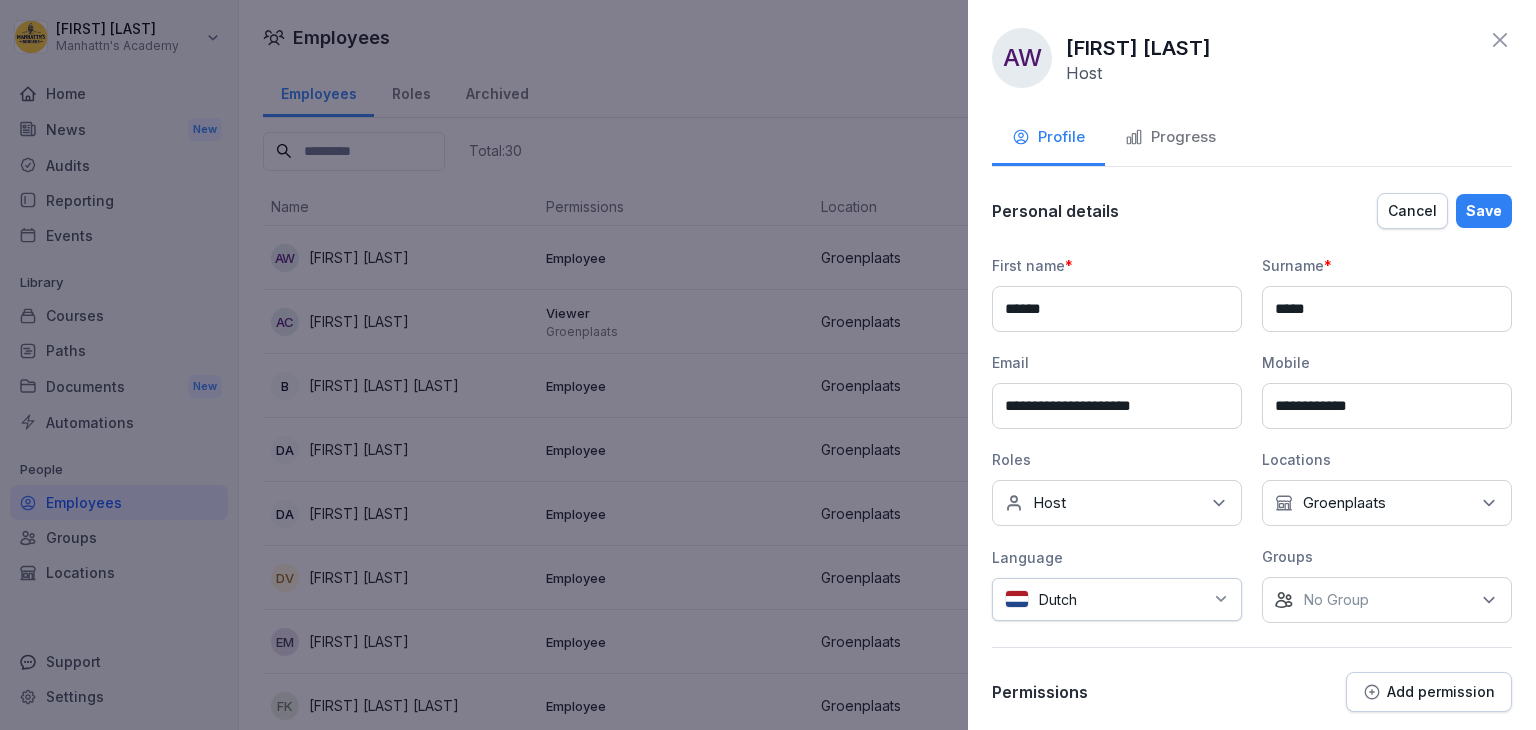 scroll, scrollTop: 56, scrollLeft: 0, axis: vertical 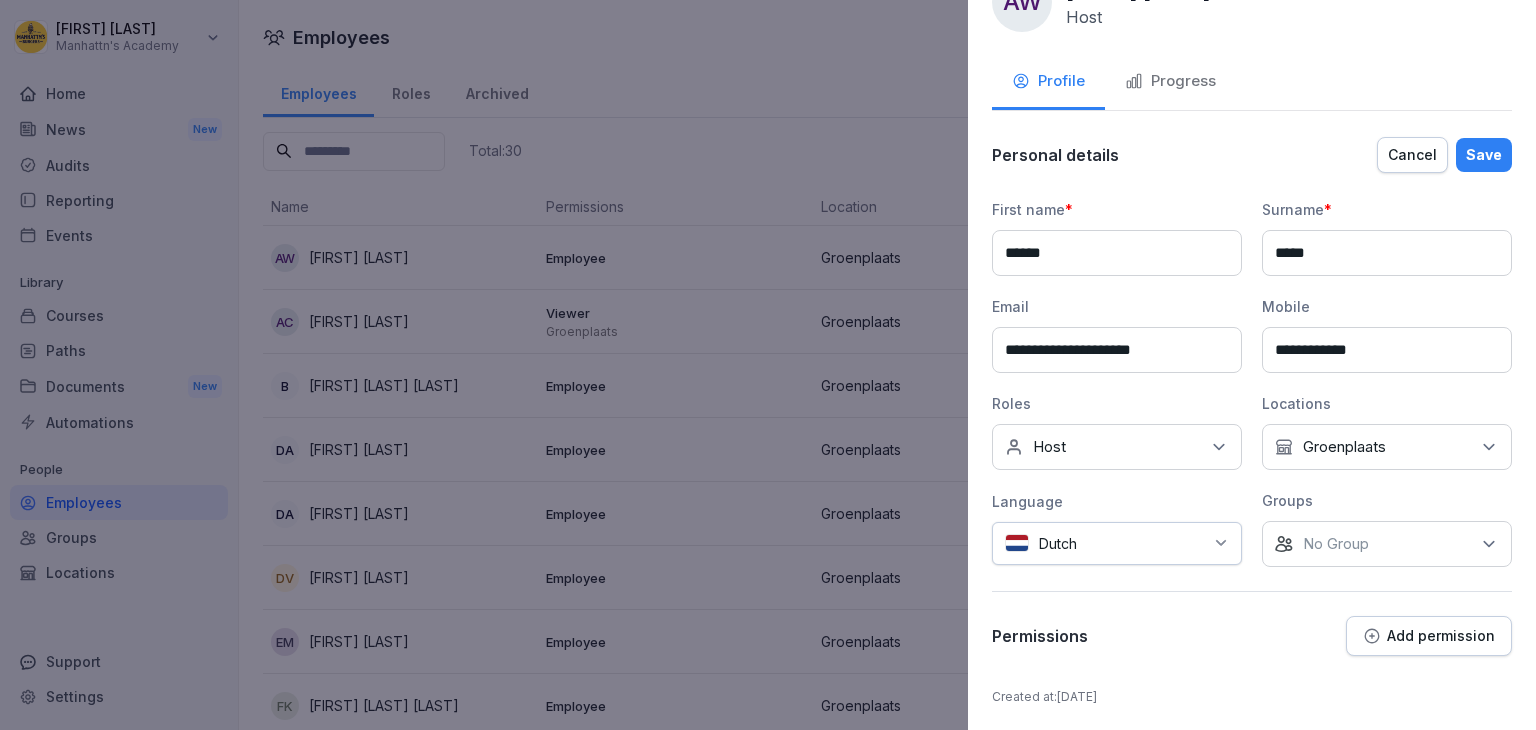 click on "Cancel" at bounding box center (1412, 155) 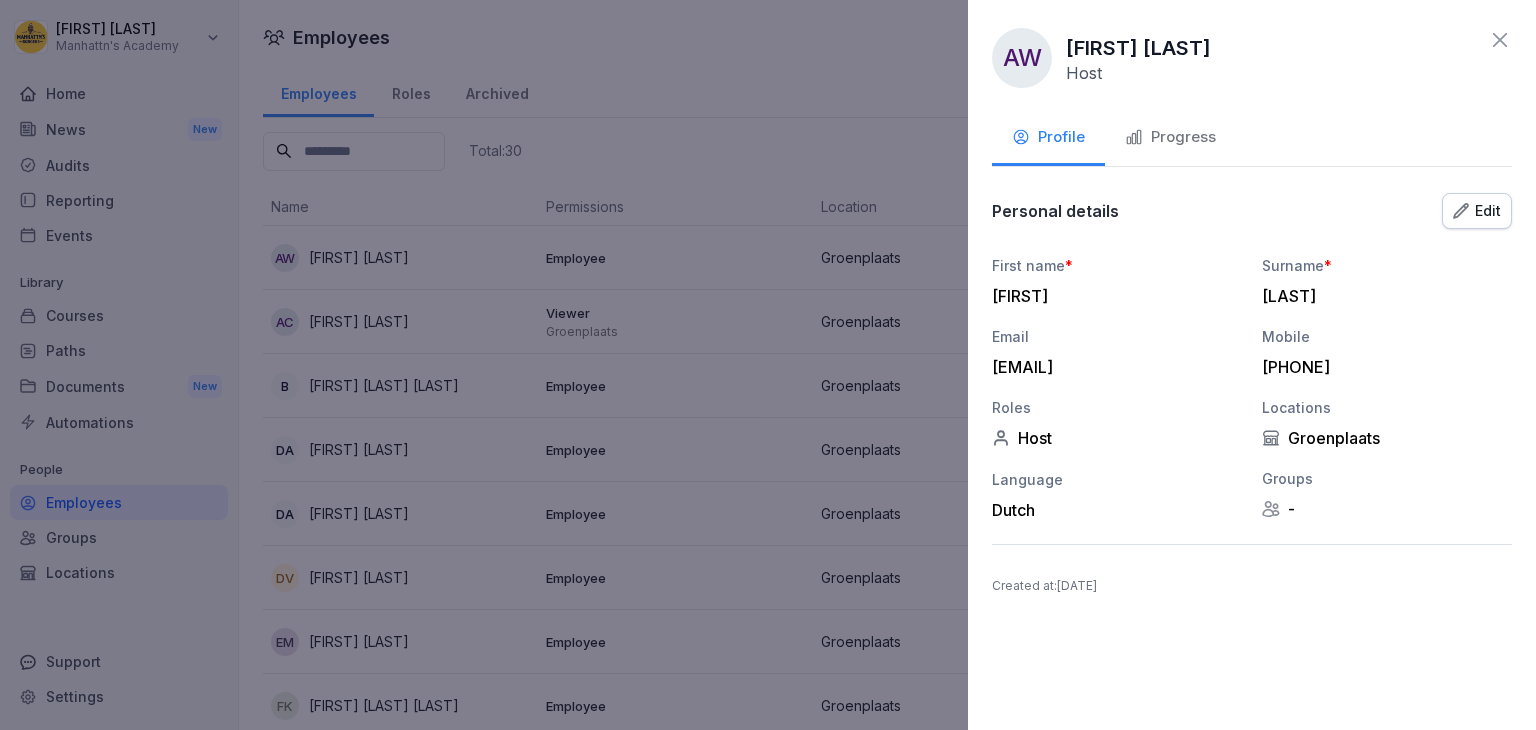 click on "Progress" at bounding box center (1170, 137) 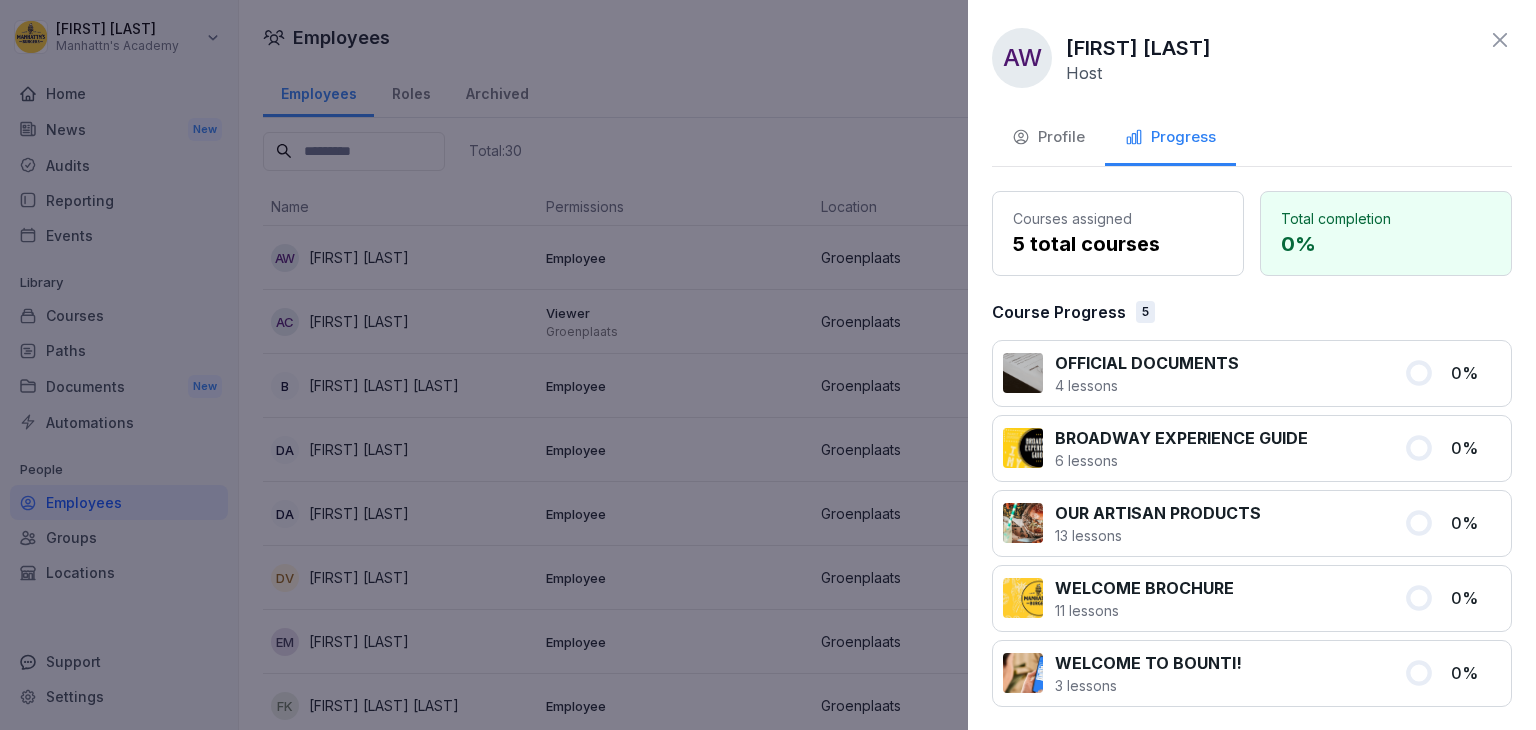 scroll, scrollTop: 132, scrollLeft: 0, axis: vertical 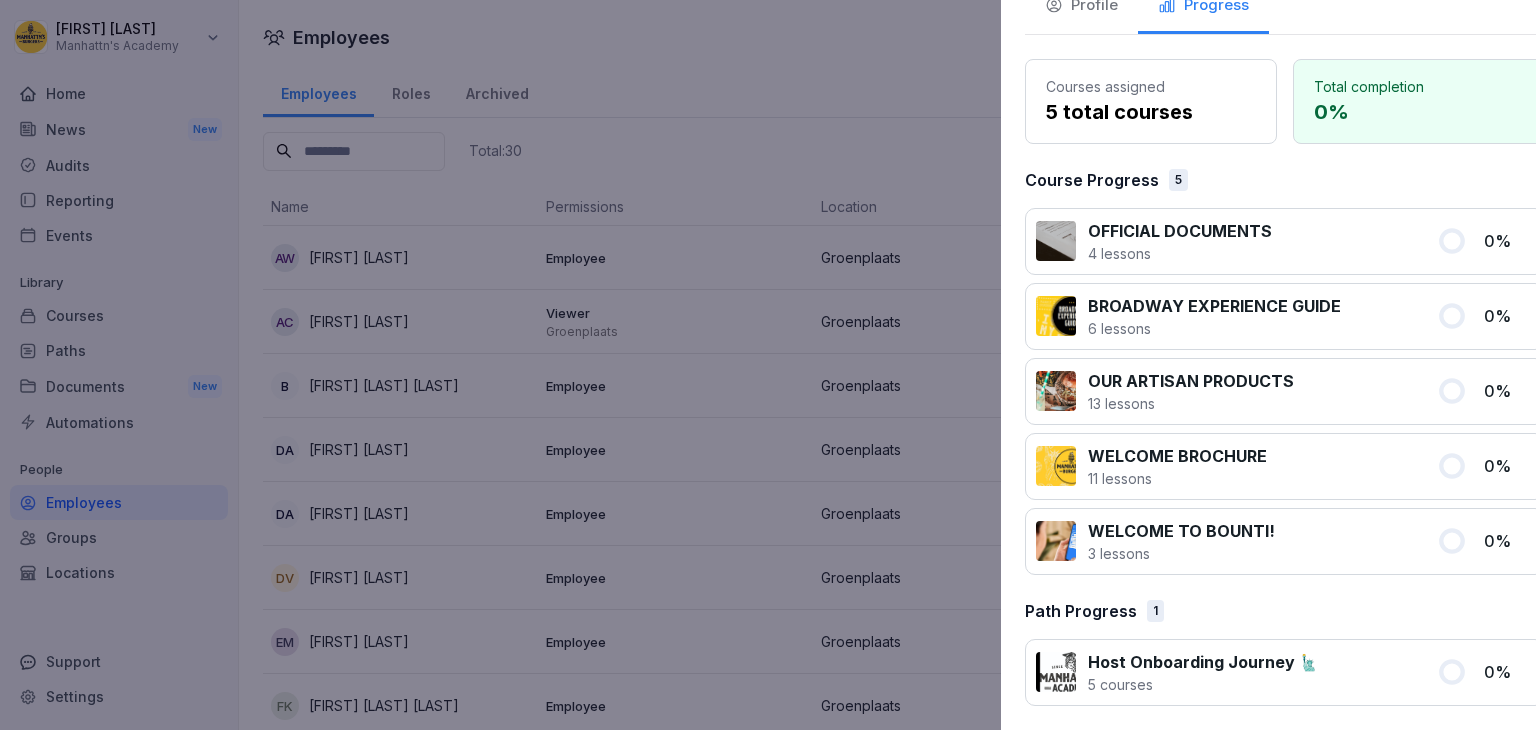 click at bounding box center (768, 365) 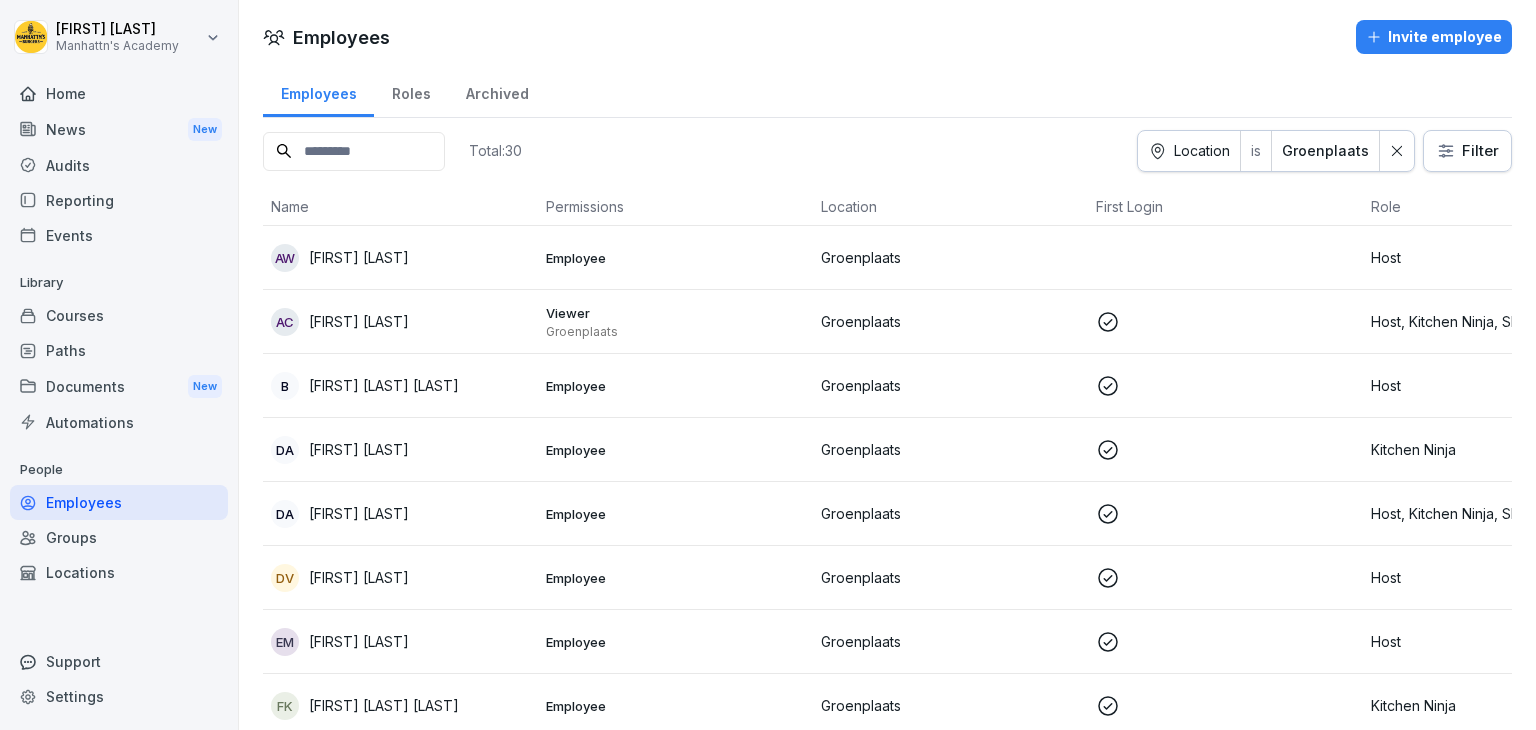 click on "[FIRST] [LAST]" at bounding box center [359, 513] 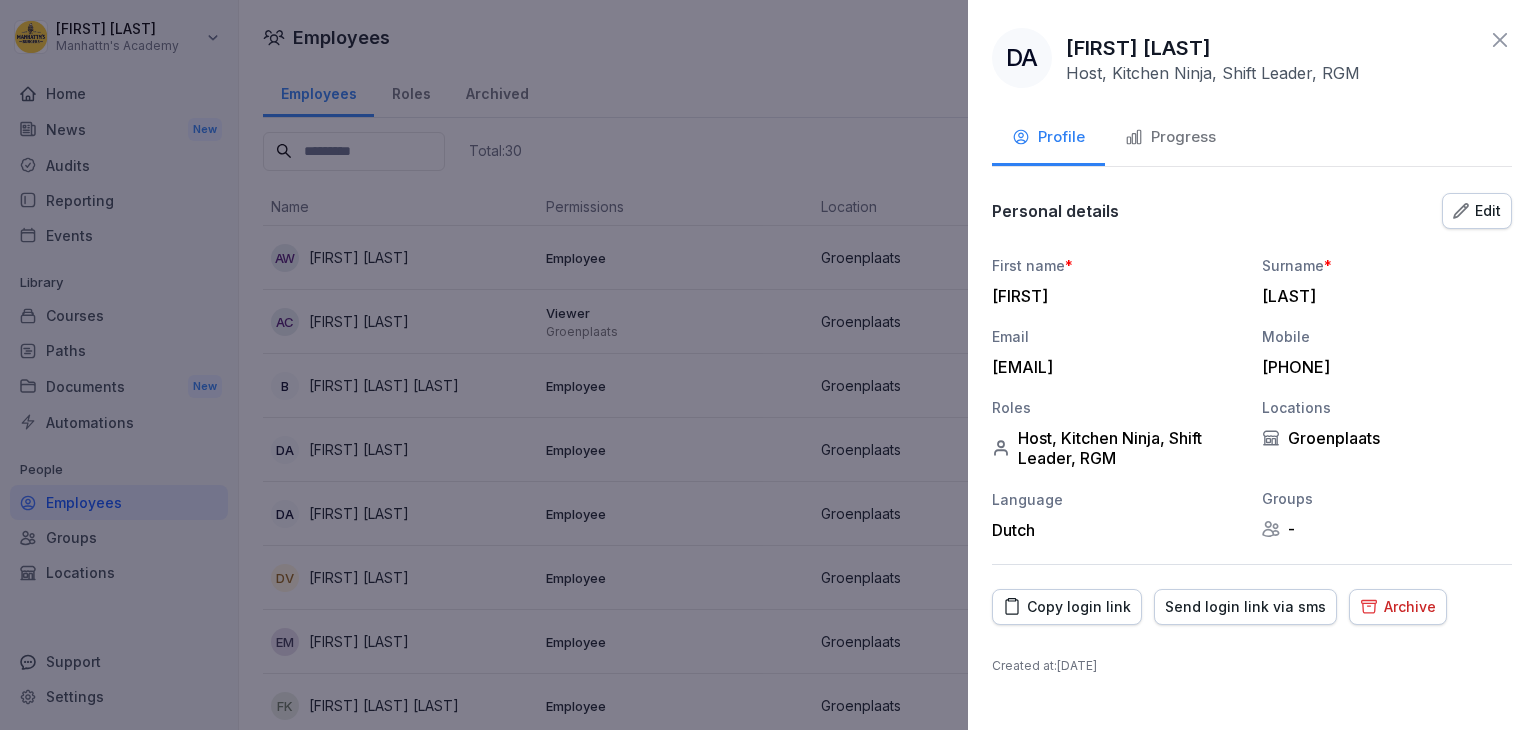 click at bounding box center (768, 365) 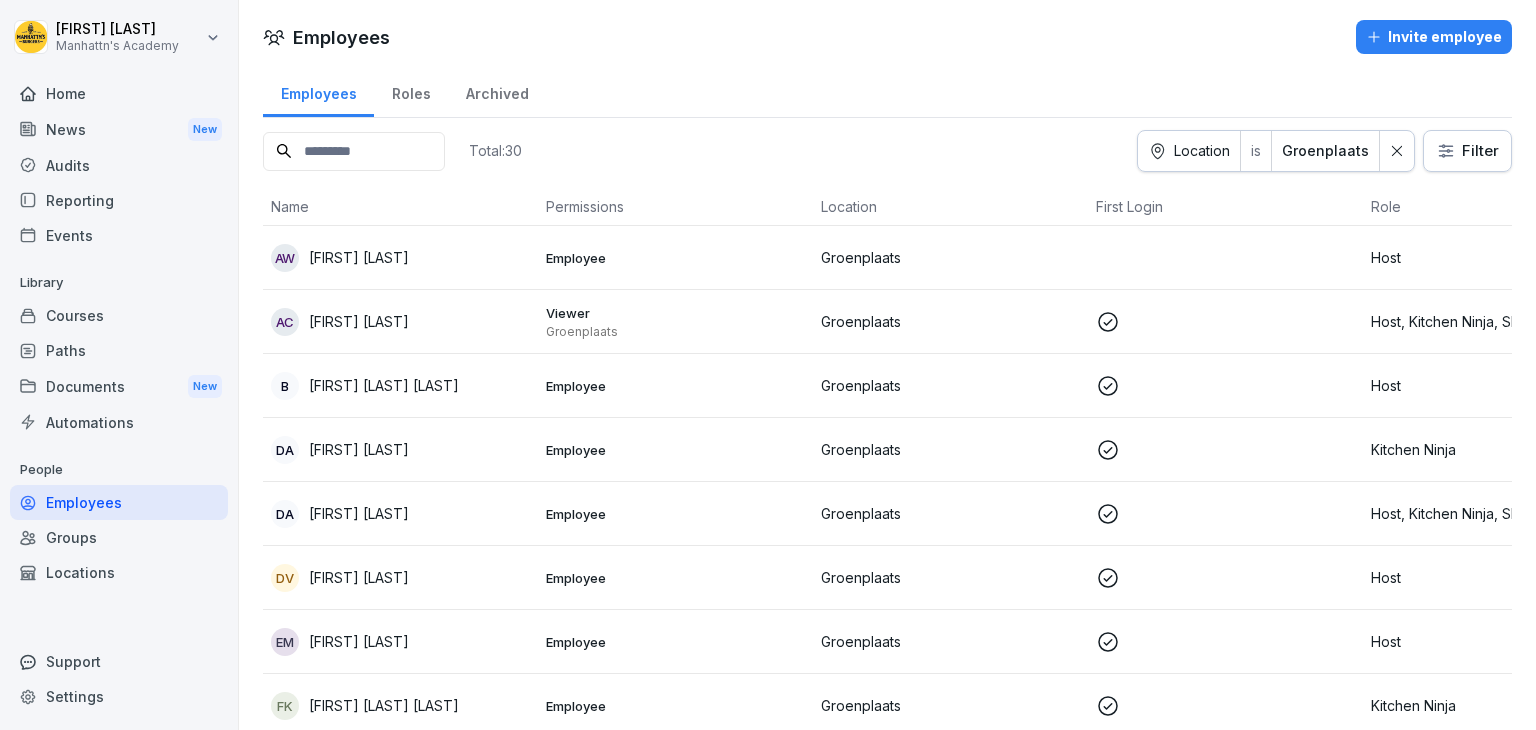 click on "[FIRST] [LAST]" at bounding box center [359, 257] 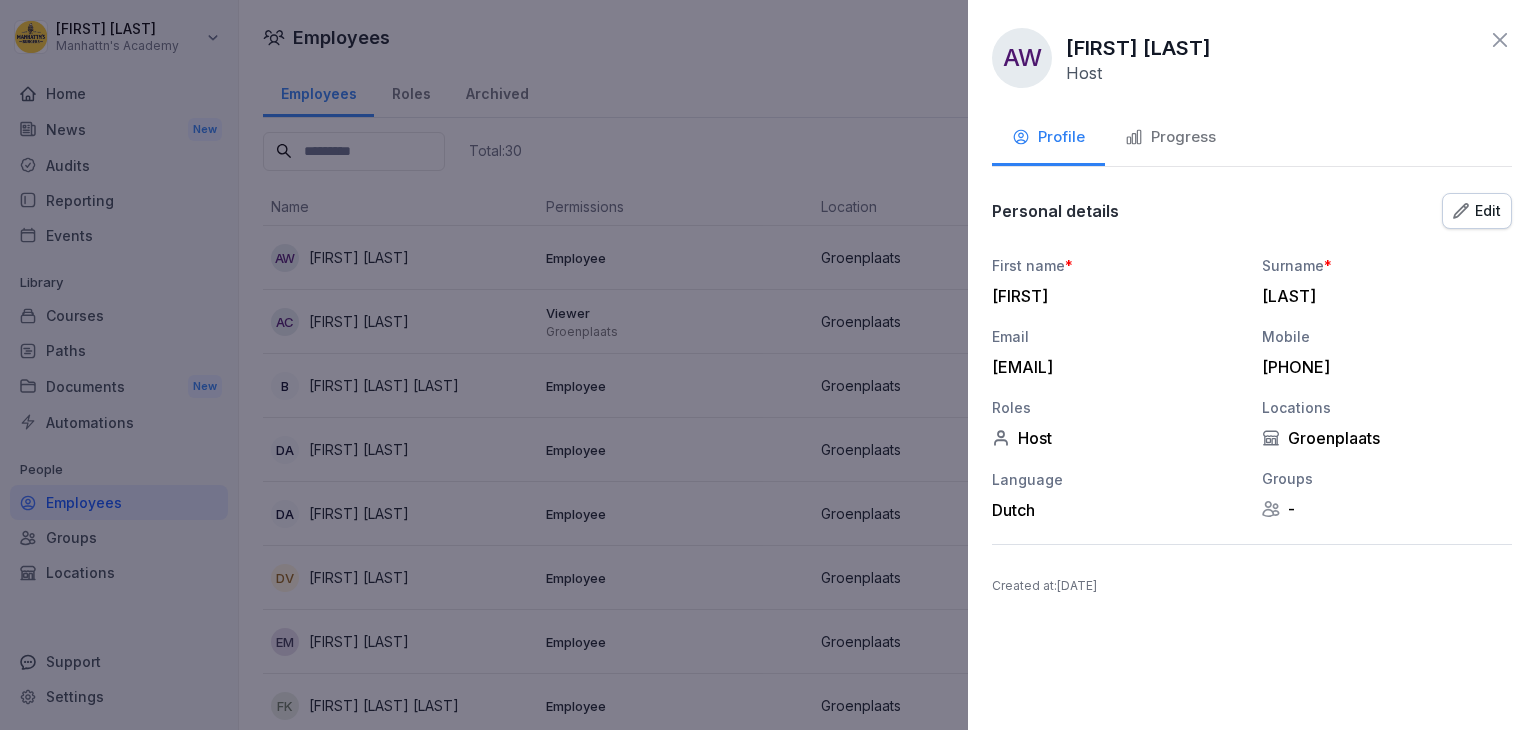 type 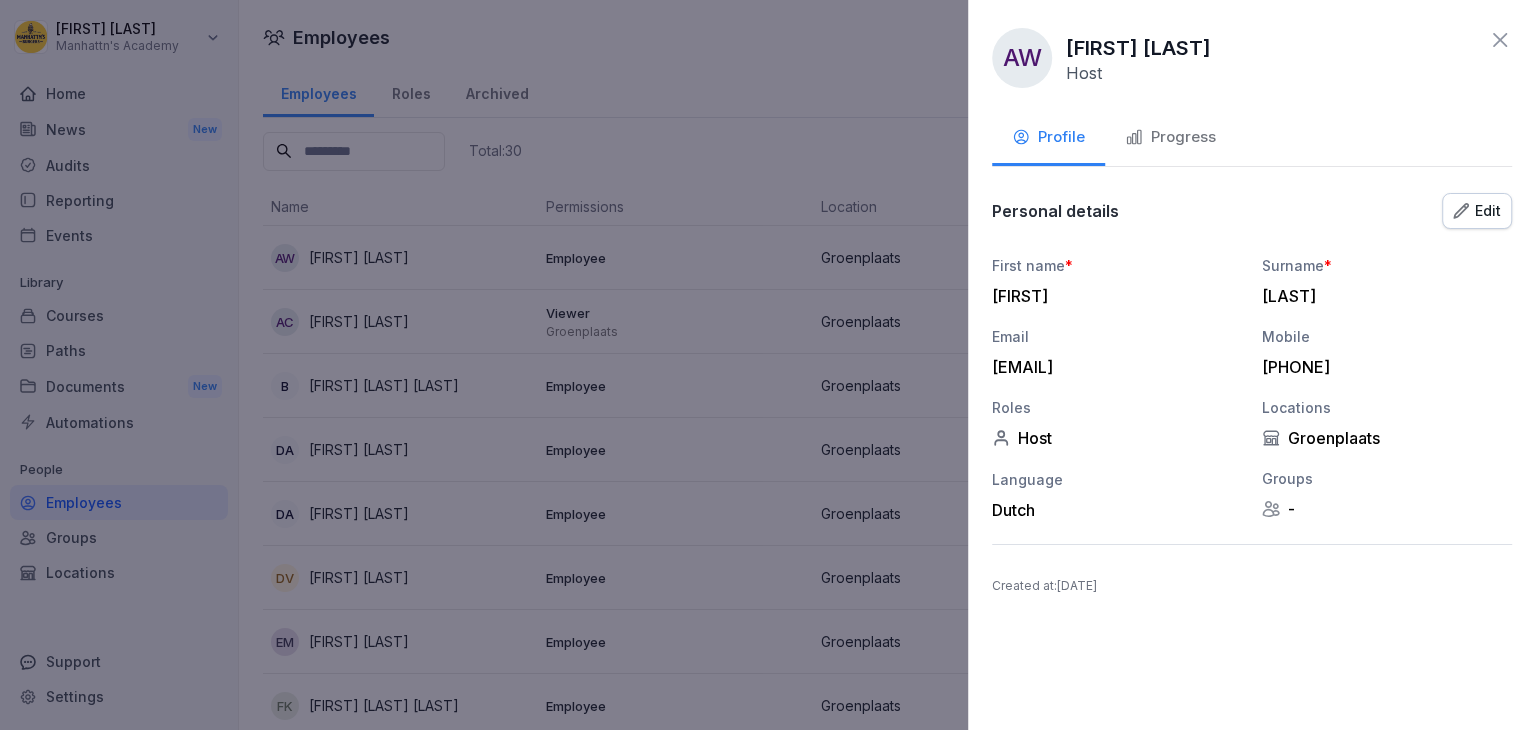 click at bounding box center [768, 365] 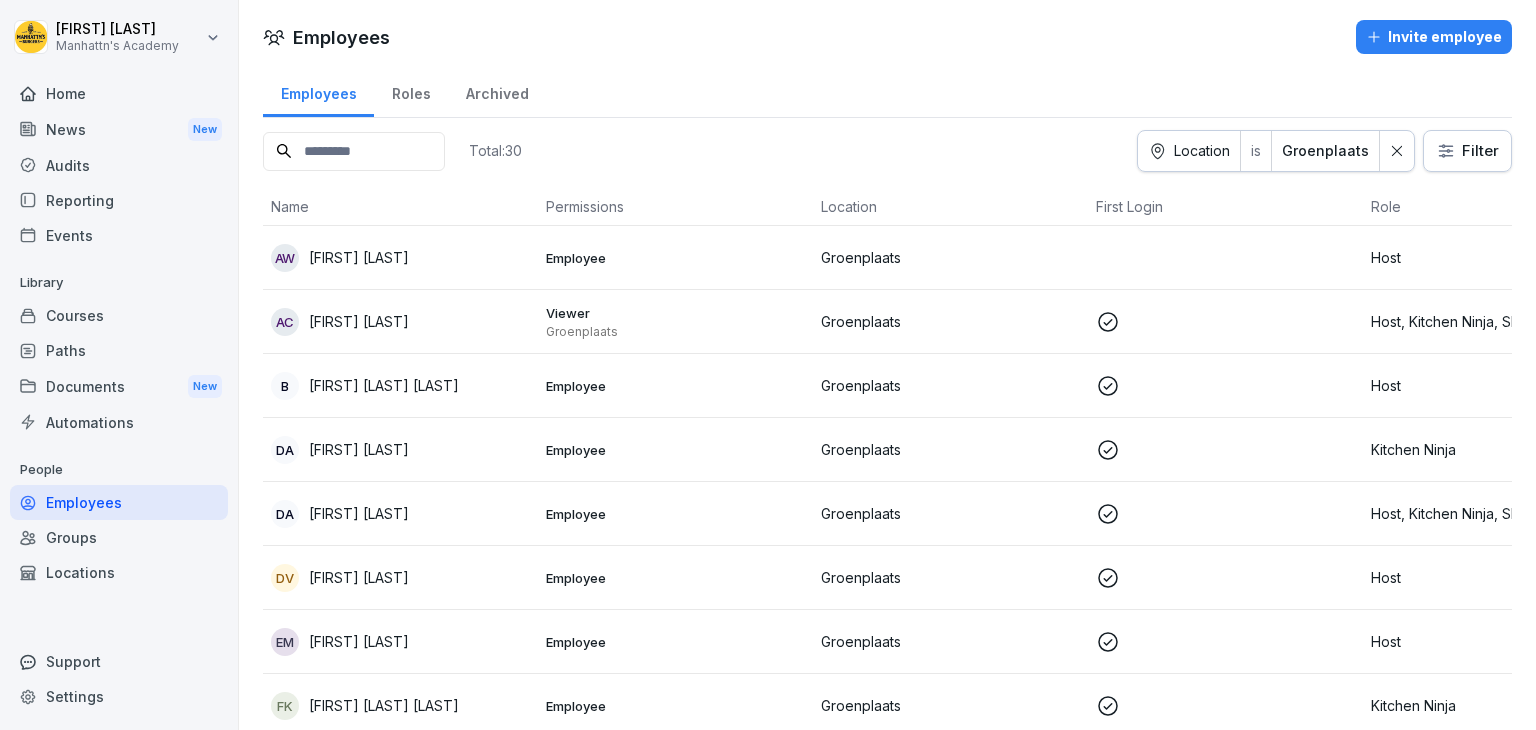 click on "Home" at bounding box center (119, 93) 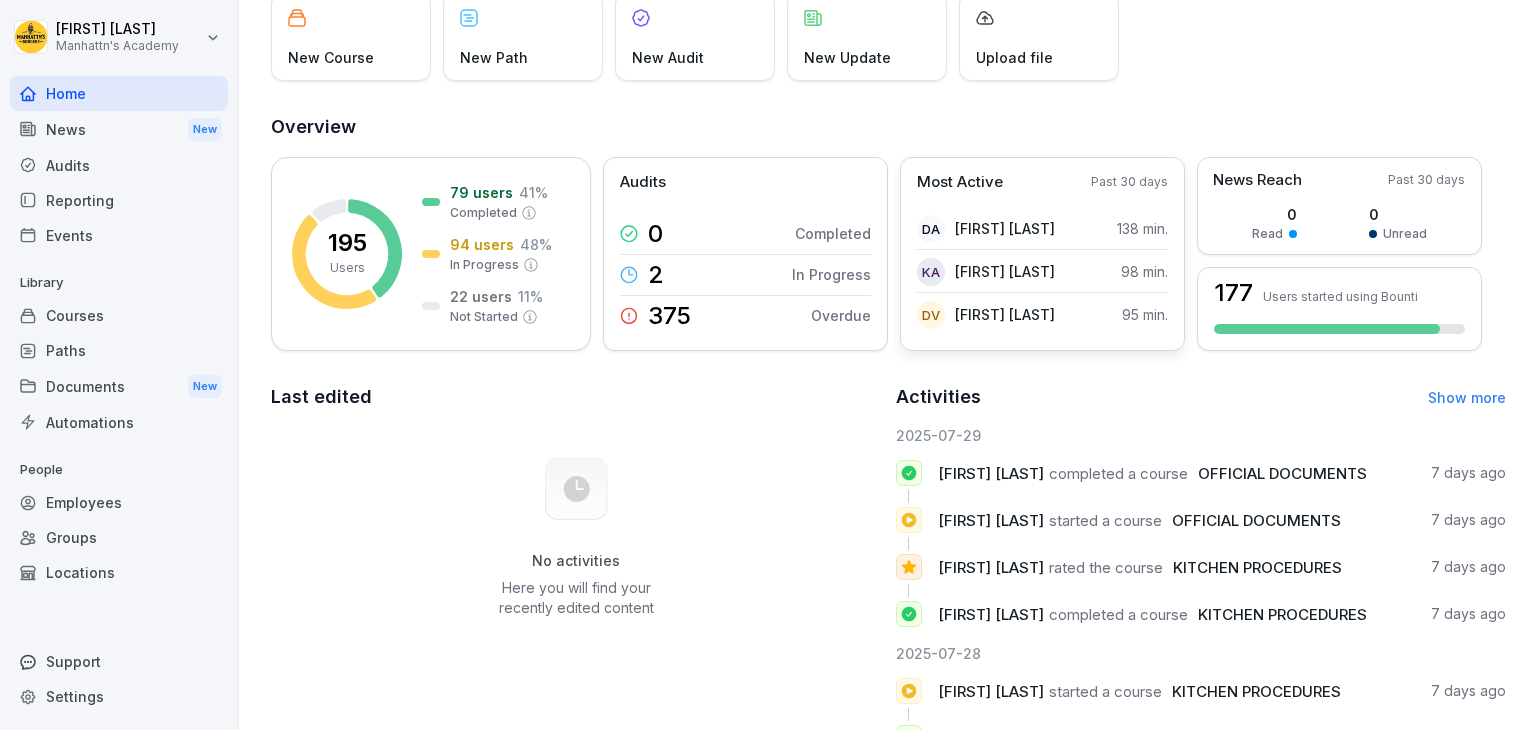 scroll, scrollTop: 142, scrollLeft: 0, axis: vertical 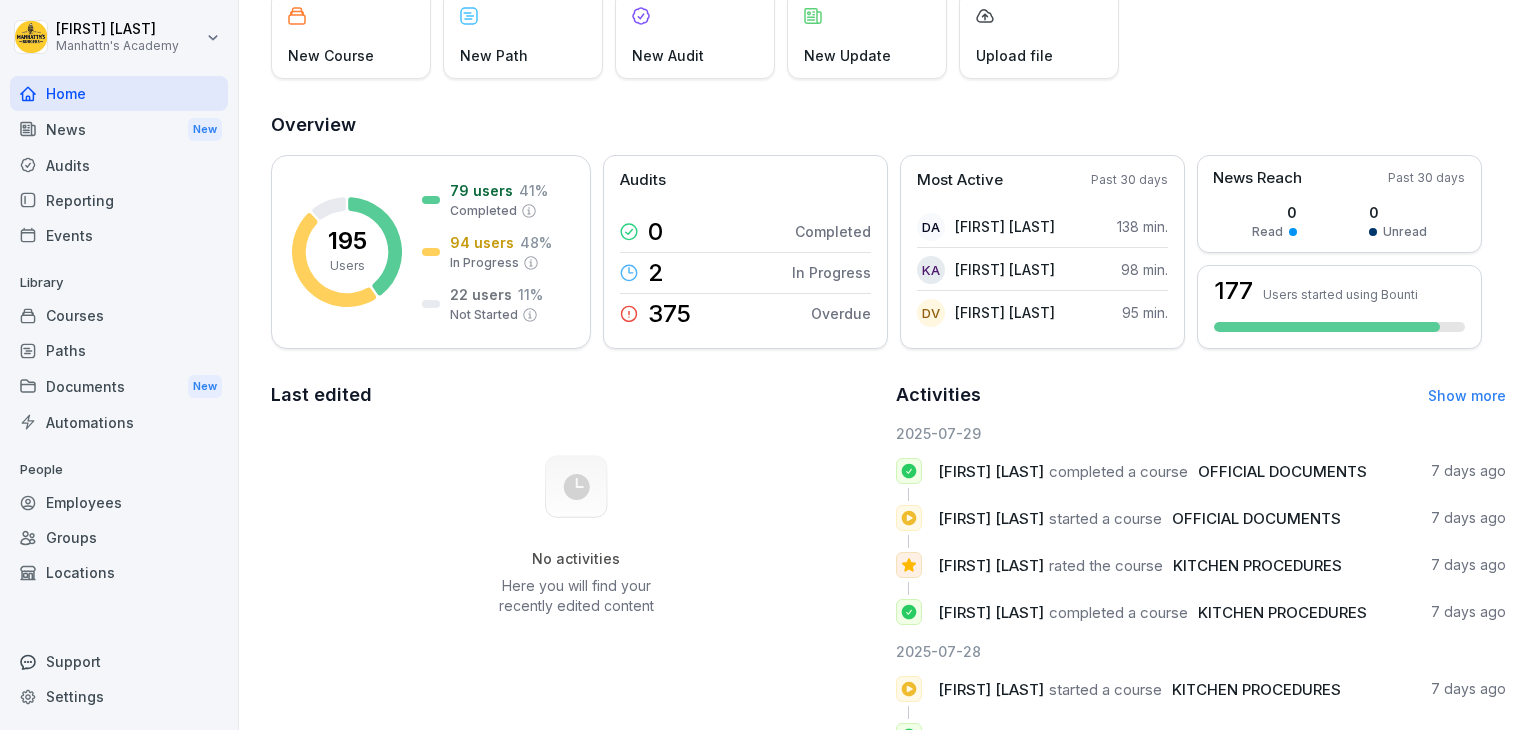click on "Good evening, [FIRST] What do you want to do today? New Course New Path New Audit New Update Upload file Overview 195 Users 79 users 41 % Completed 94 users 48 % In Progress 22 users 11 % Not Started Audits 0 Completed 2 In Progress 375 Overdue Most Active Past 30 days DA [LAST] 138 min. KA [LAST] 98 min. DV [LAST] 95 min. News Reach Past 30 days 0 Read 0 Unread 177 Users started using Bounti Last edited No activities Here you will find your recently edited content Activities Show more 2025-07-29 [LAST] completed a course OFFICIAL DOCUMENTS  7 days ago [LAST] started a course OFFICIAL DOCUMENTS  7 days ago [LAST] rated the course KITCHEN PROCEDURES 7 days ago [LAST] completed a course KITCHEN PROCEDURES 7 days ago 2025-07-28 [LAST] started a course KITCHEN PROCEDURES 7 days ago" at bounding box center (768, 365) 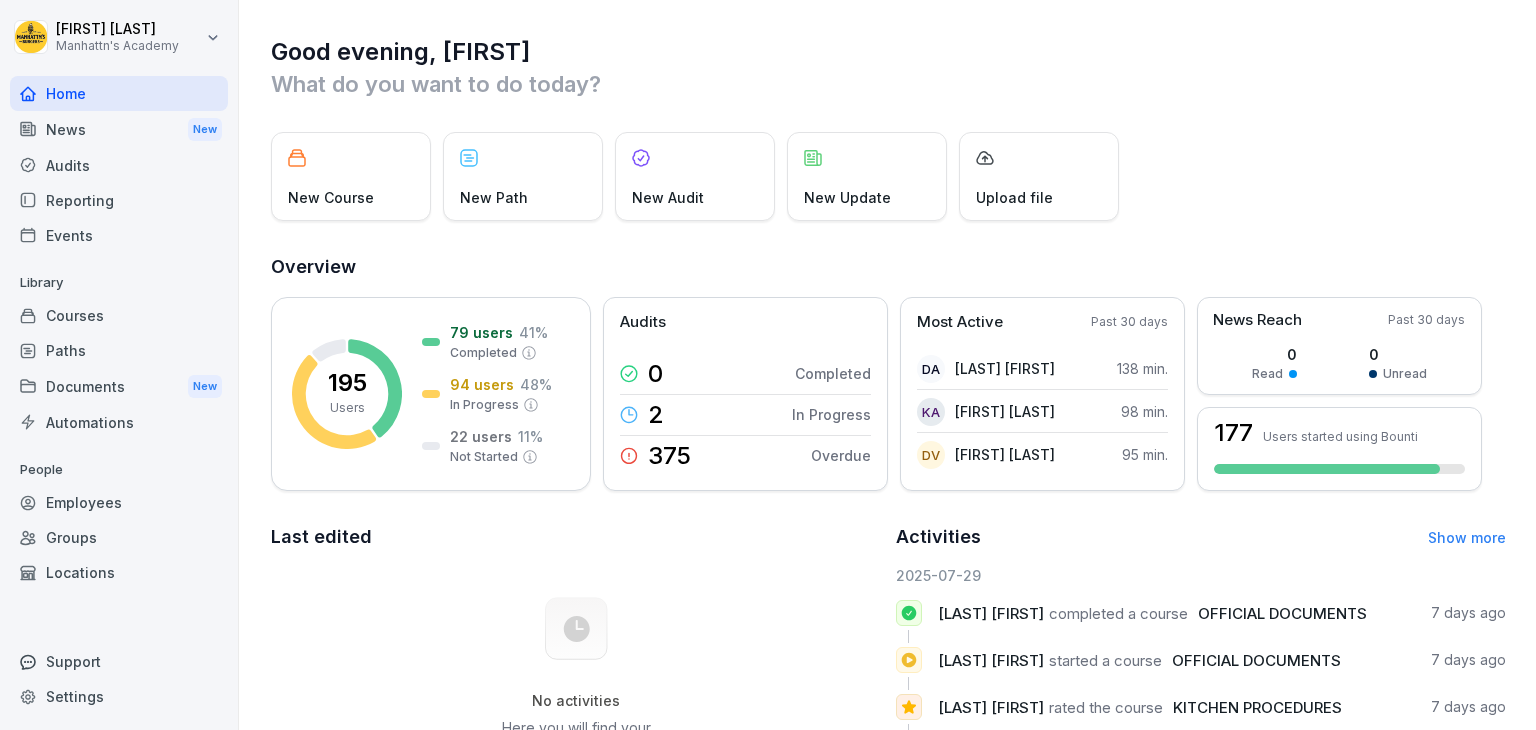 scroll, scrollTop: 0, scrollLeft: 0, axis: both 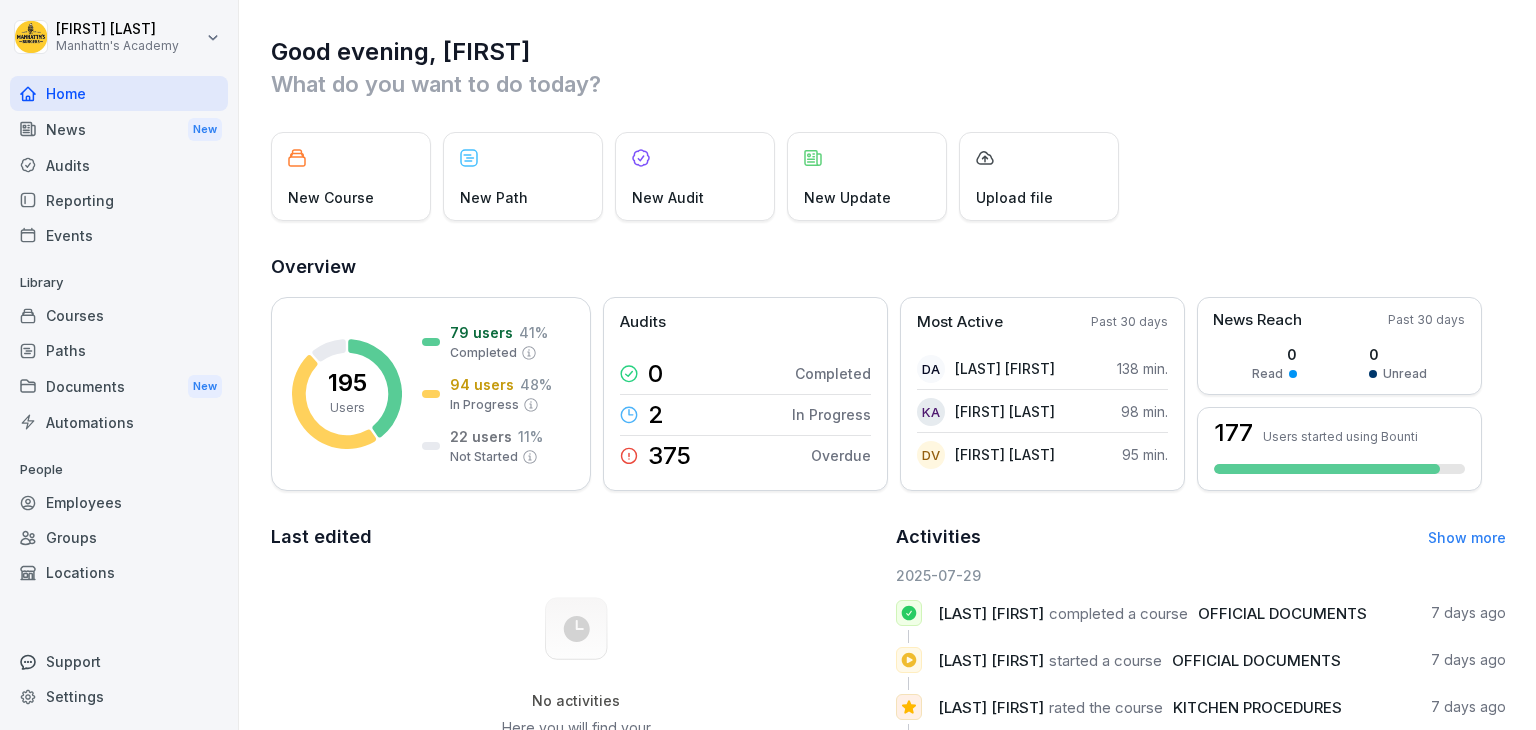 click on "Reporting" at bounding box center (119, 200) 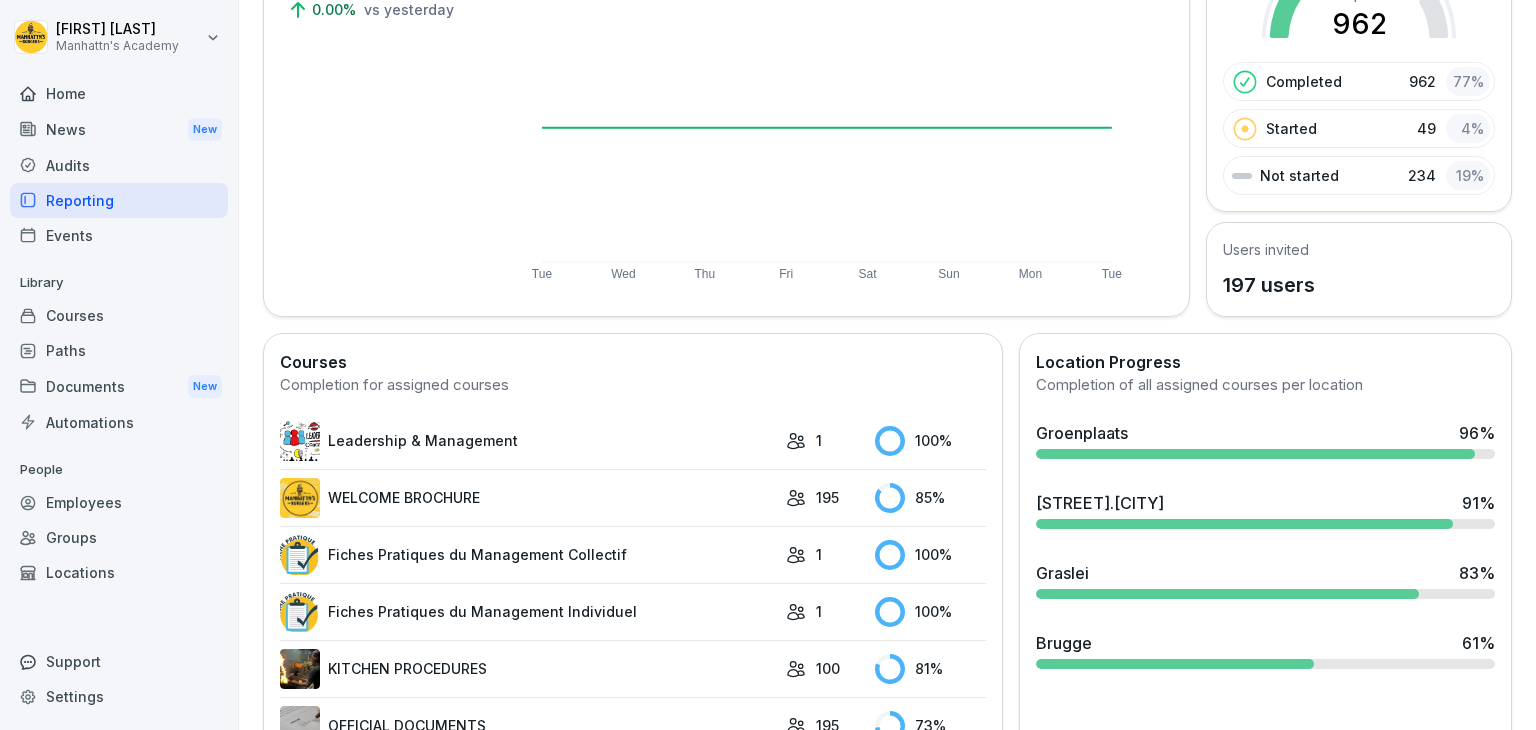 scroll, scrollTop: 248, scrollLeft: 0, axis: vertical 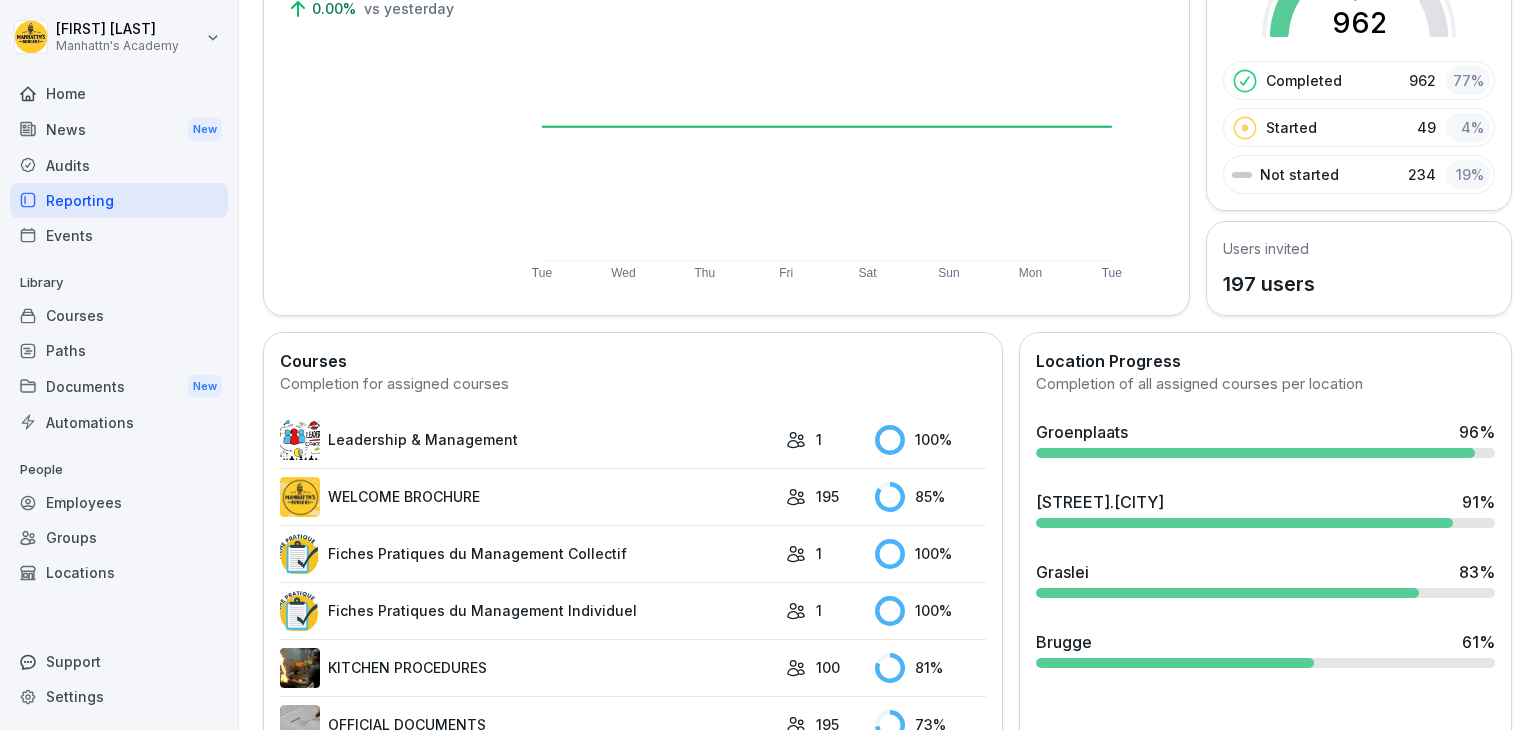 click on "Groenplaats" at bounding box center (1082, 432) 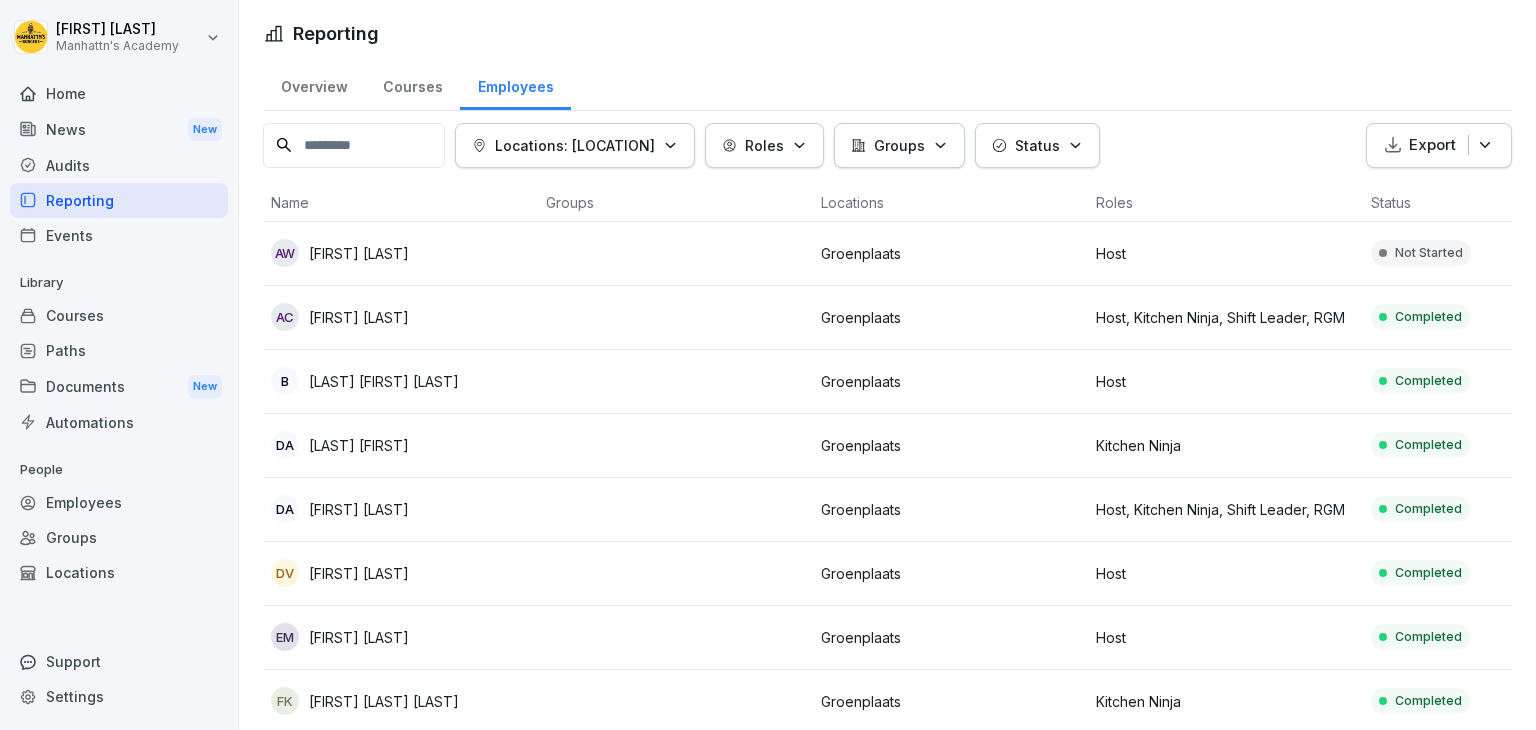 click 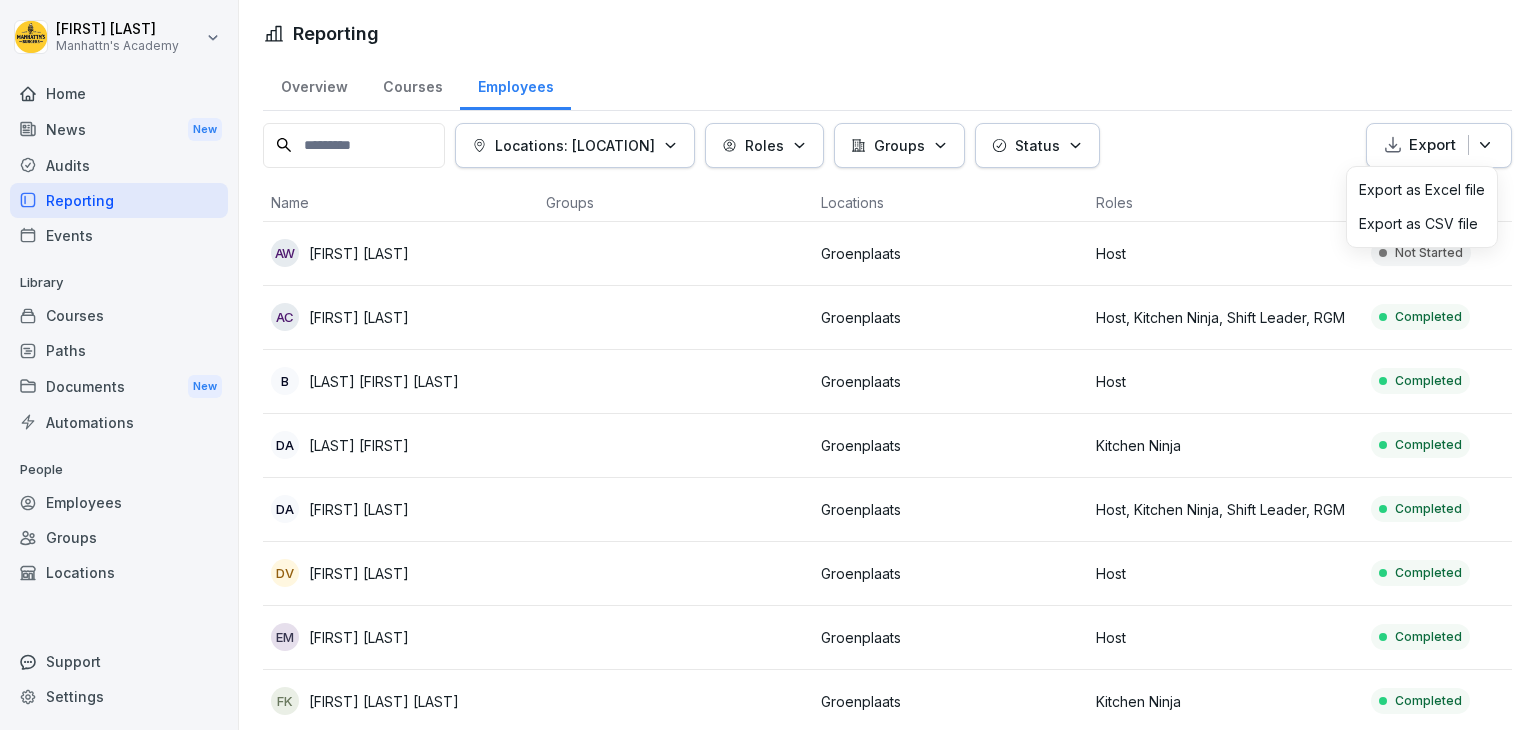 click on "Export as Excel file" at bounding box center [1422, 190] 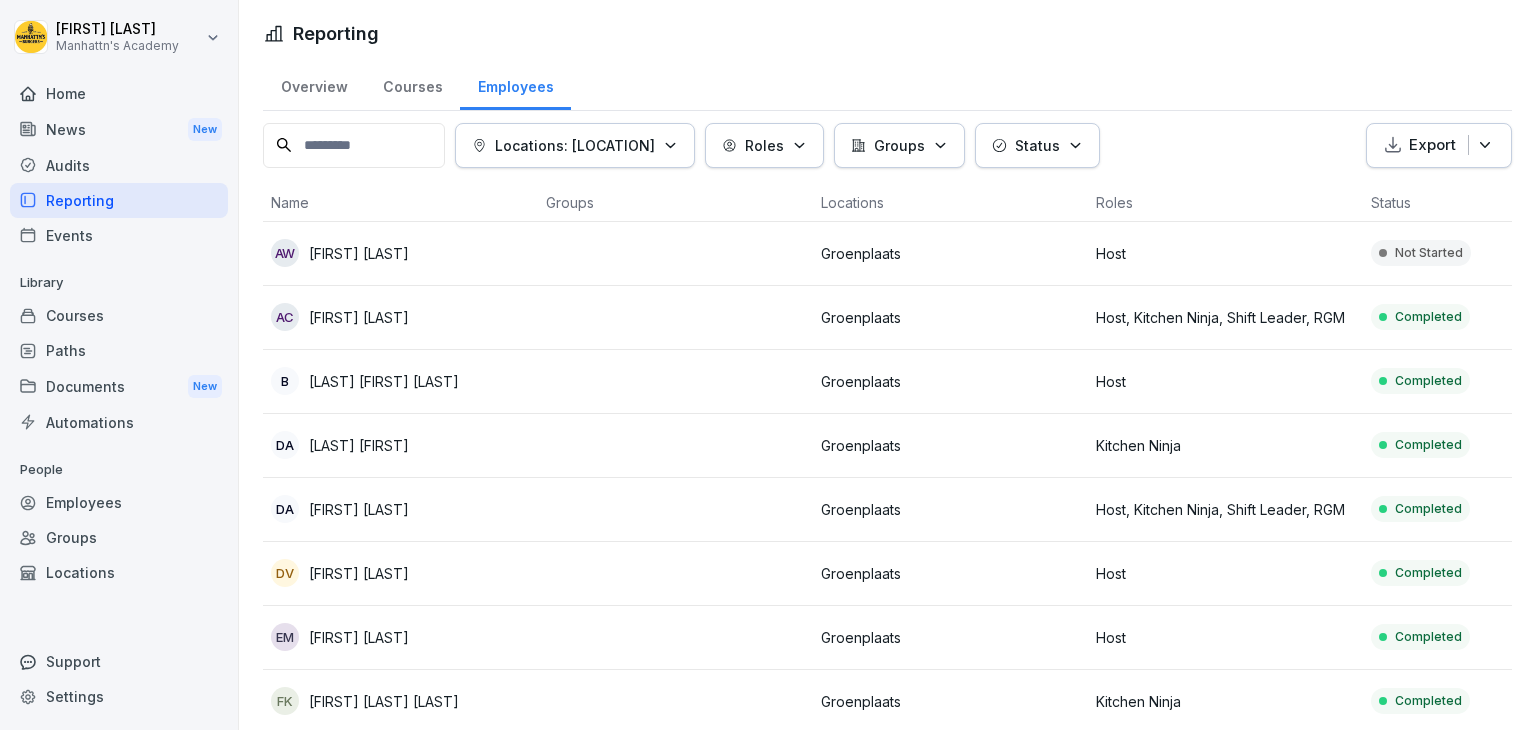 click 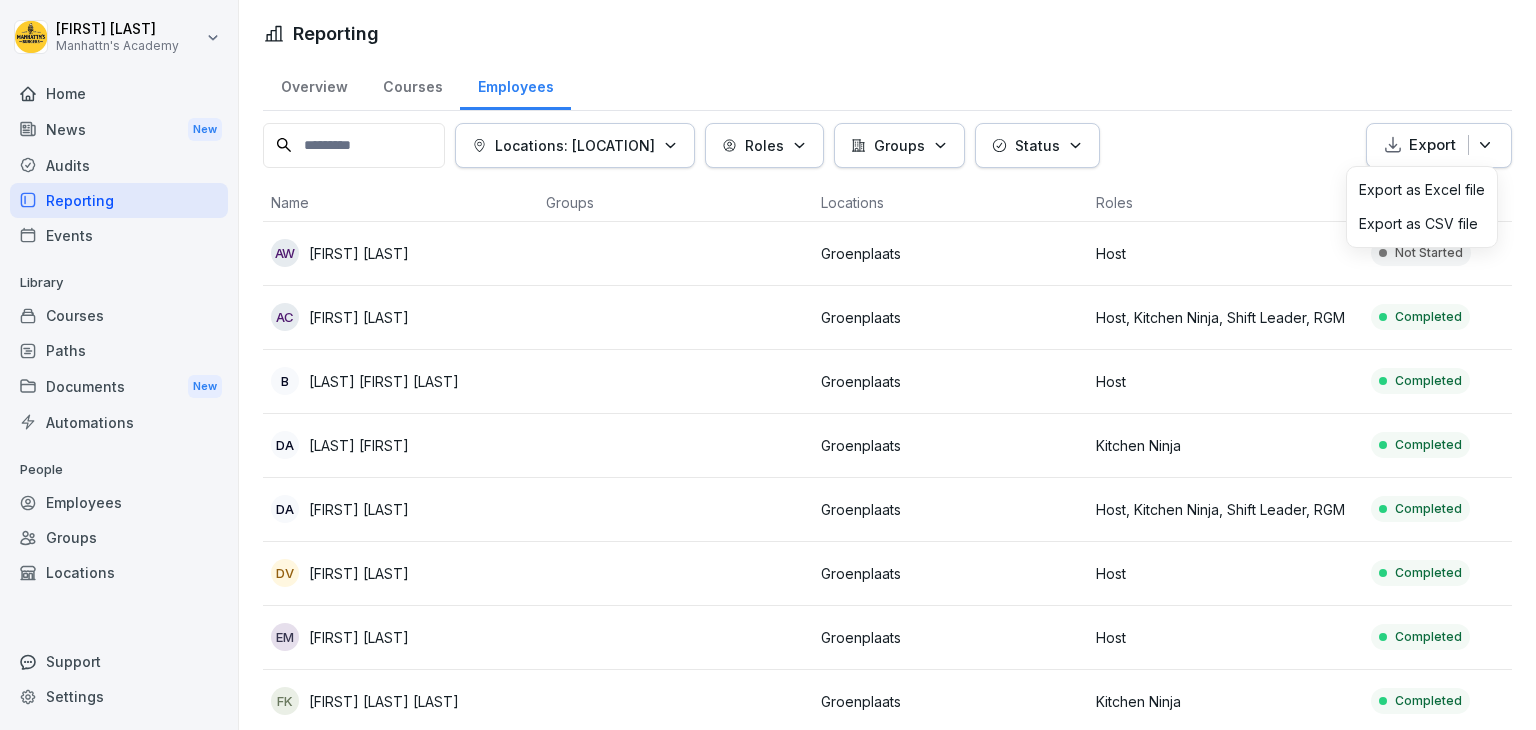 click on "Export as CSV file" at bounding box center (1418, 224) 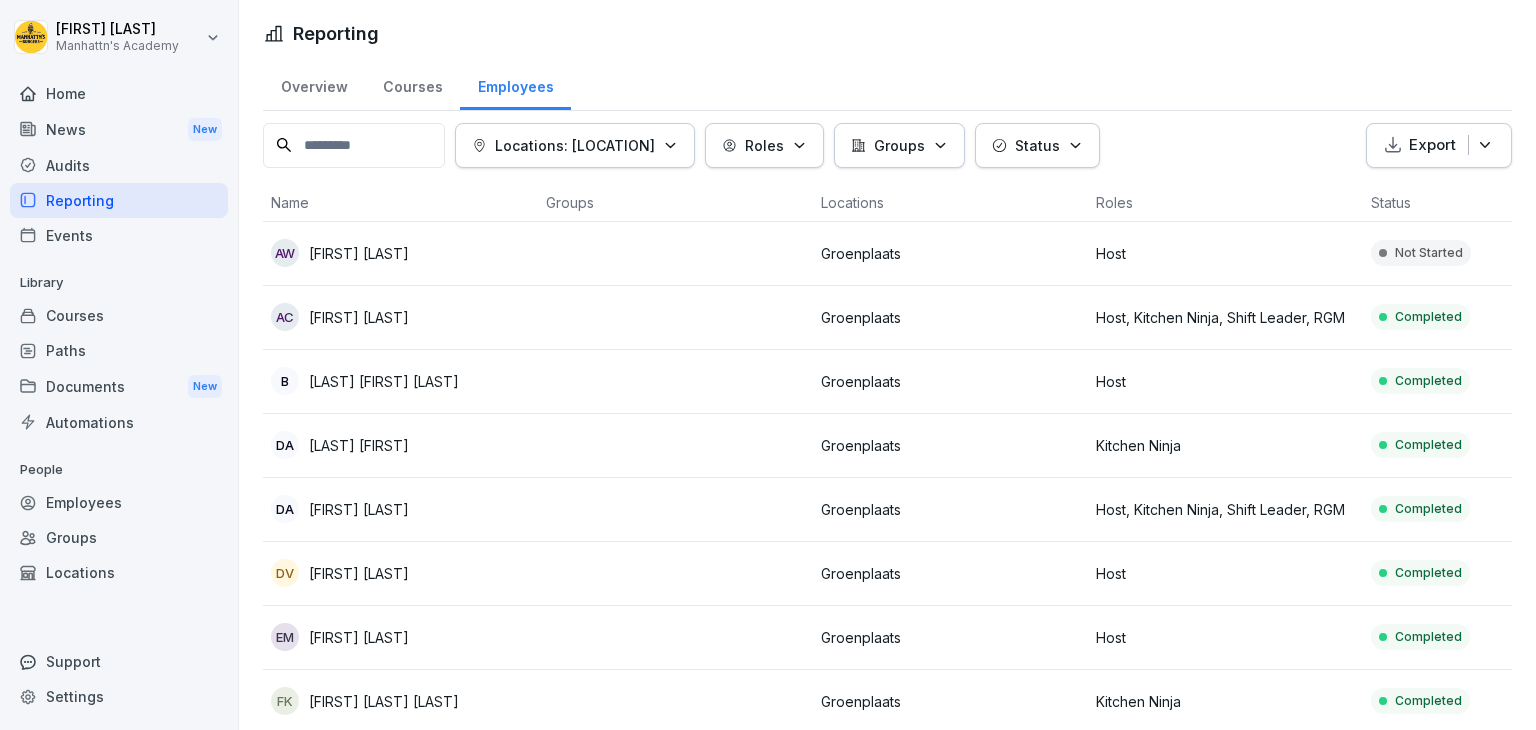 click on "Reporting Overview Courses Employees Locations: Groenplaats Roles Groups Status Export Name Groups Locations Roles Status Progress AW Andrea Winch Groenplaats Host Not Started 0 % AC Asma Chaliou Groenplaats Host, Kitchen Ninja, Shift Leader, RGM Completed 100 % B Boumadiene  Khoulod Jellouli   Groenplaats Host Completed 100 % DA Davis Asasuwa Groenplaats Kitchen Ninja Completed 100 % DA Deni Alkhanov Groenplaats Host, Kitchen Ninja, Shift Leader, RGM Completed 100 % DV Dounya Verhaegen Groenplaats Host Completed 100 % EM Enella Mukwansambo Groenplaats Host Completed 100 % FK Fatonmata Diane Kone Groenplaats Kitchen Ninja Completed 100 % GA Gilbert Dumfe Agyemang Groenplaats Kitchen Ninja Completed 100 % GA Goenplaats Admin Groenplaats In Progress 98 % HS Hayat Ben Sahel Groenplaats Kitchen Ninja Completed 100 % KV Kevin Vierse Completed 100 % KS Kevin Weiy Su Groenplaats Kitchen Ninja Completed 100 % KA Khalil Arinla Groenplaats Kitchen Ninja Completed 100 % LA Lipsey Adu Agyemang Groenplaats Kitchen Ninja %" at bounding box center (887, 1079) 